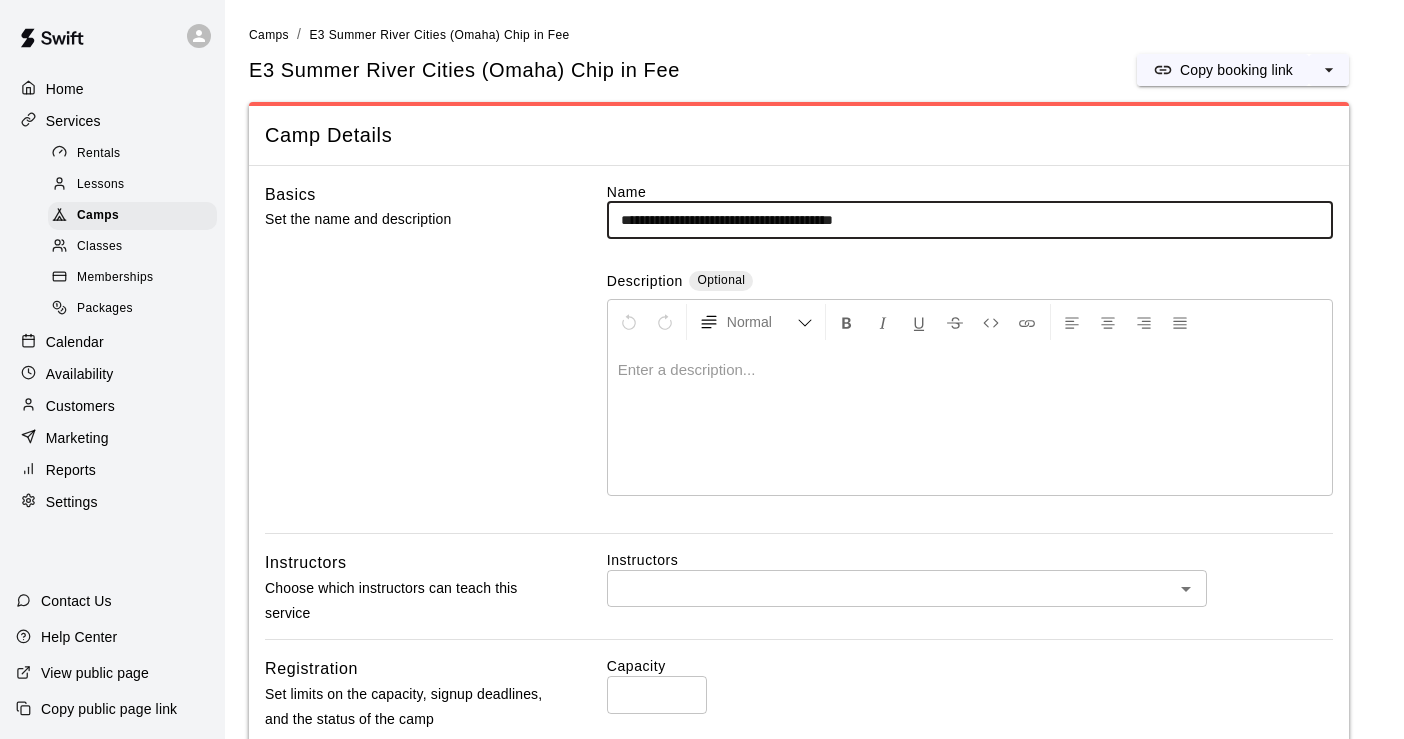 scroll, scrollTop: 0, scrollLeft: 0, axis: both 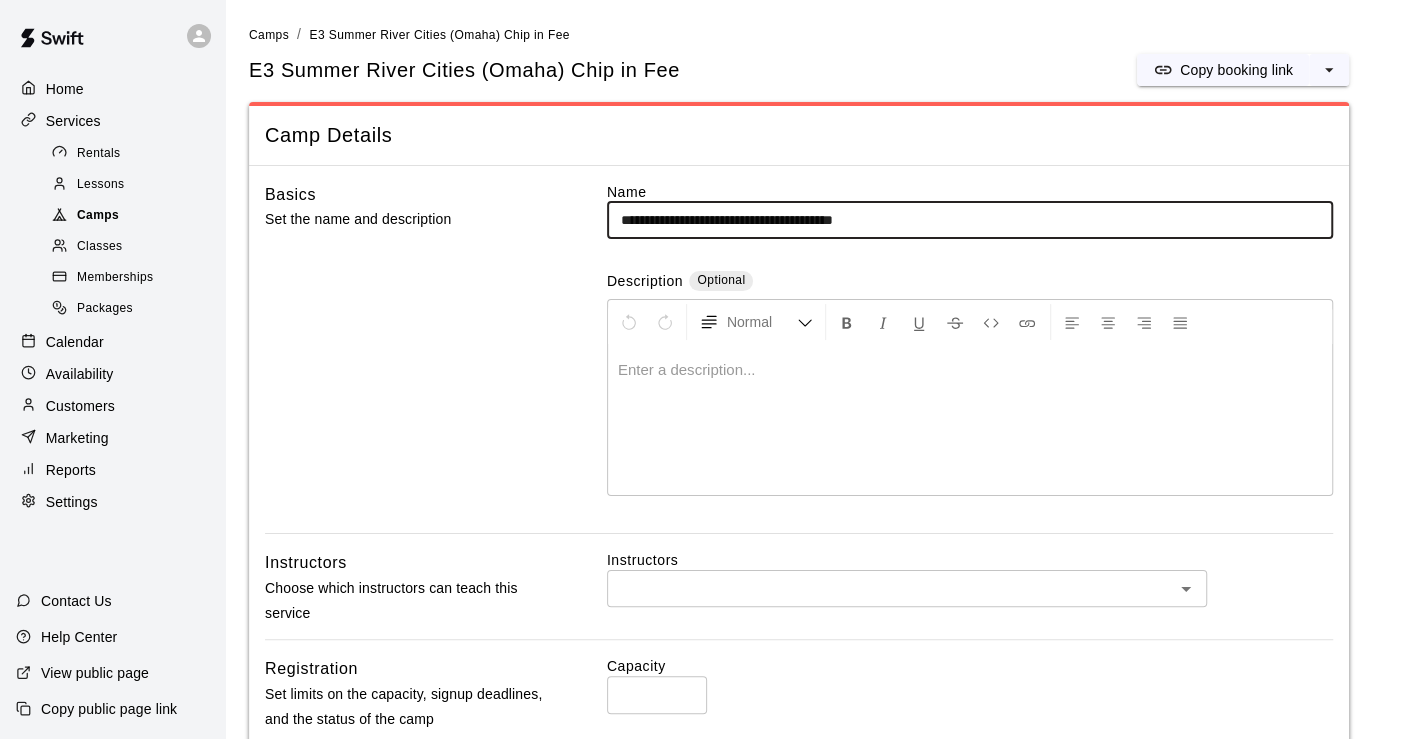 click on "Camps" at bounding box center [98, 216] 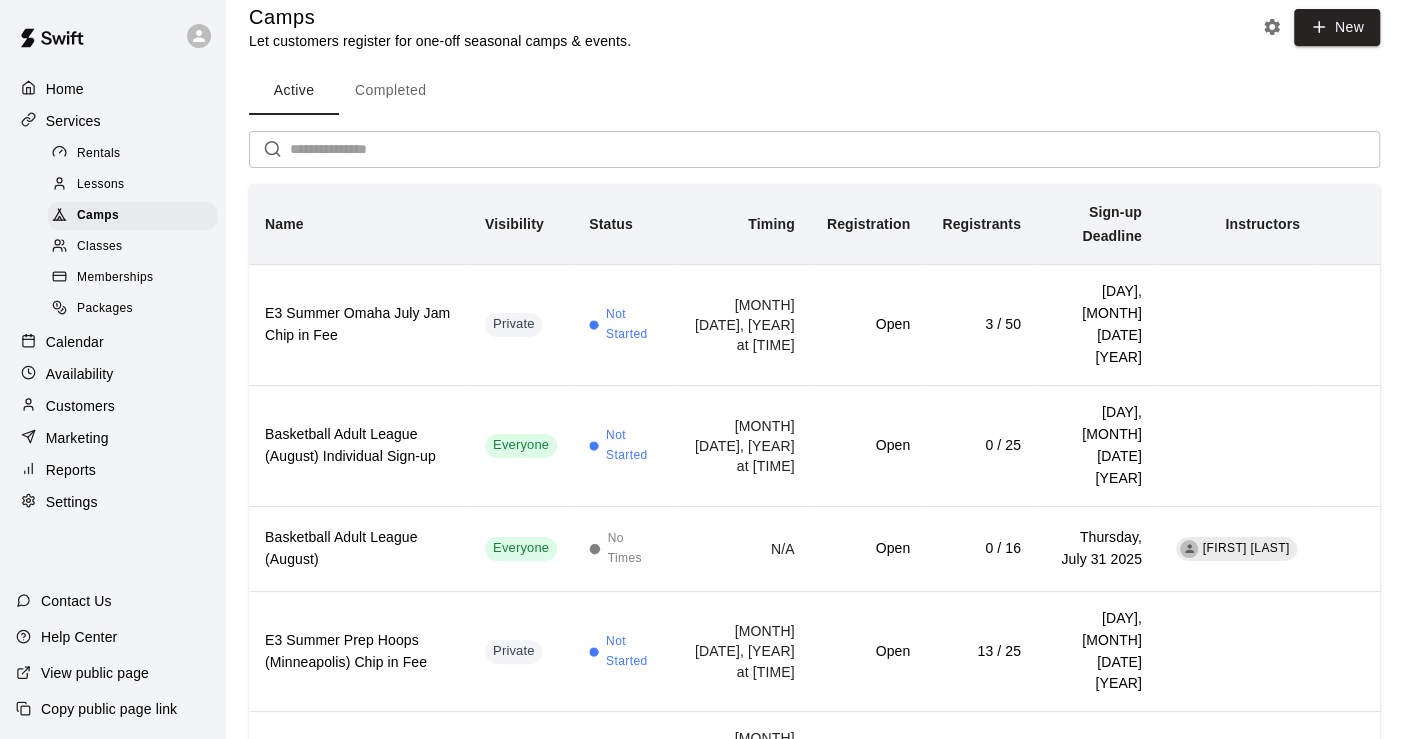 scroll, scrollTop: 0, scrollLeft: 0, axis: both 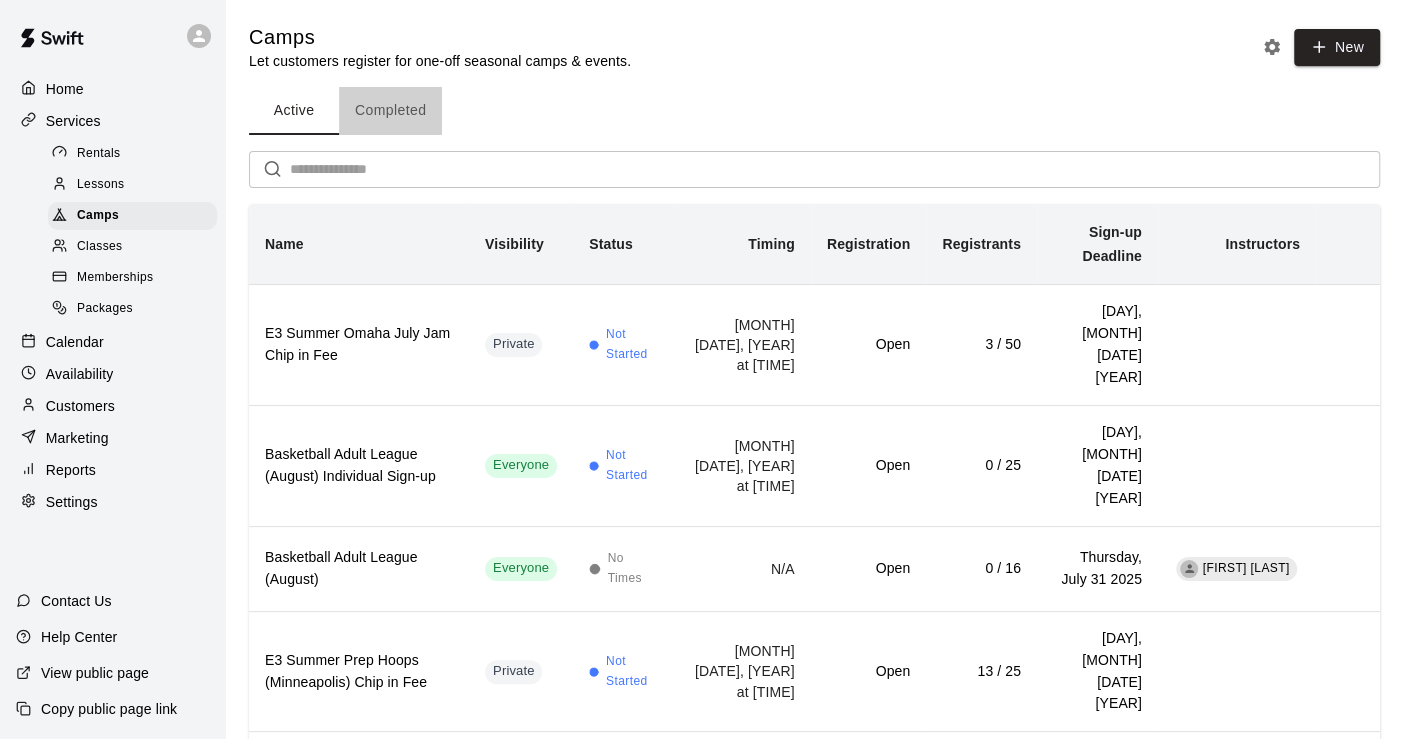 click on "Completed" at bounding box center (390, 111) 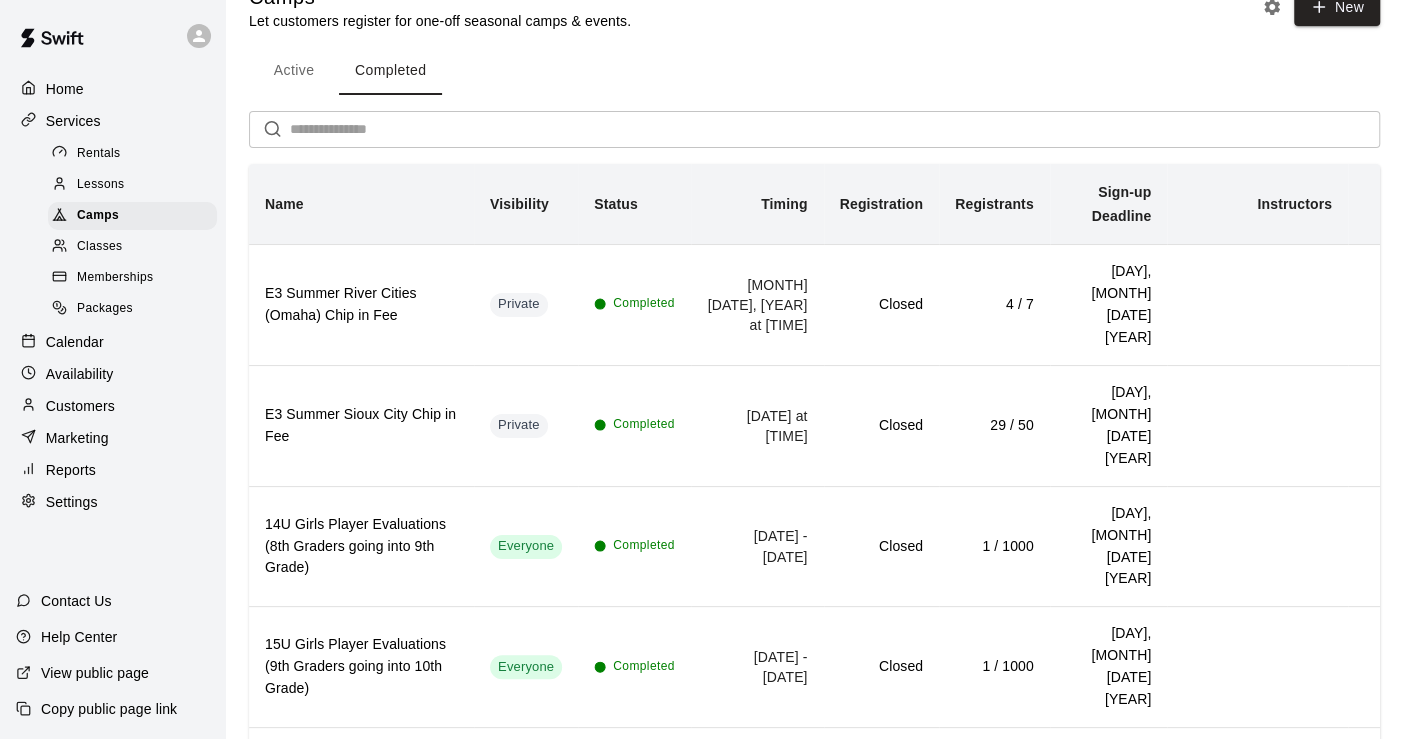 scroll, scrollTop: 0, scrollLeft: 0, axis: both 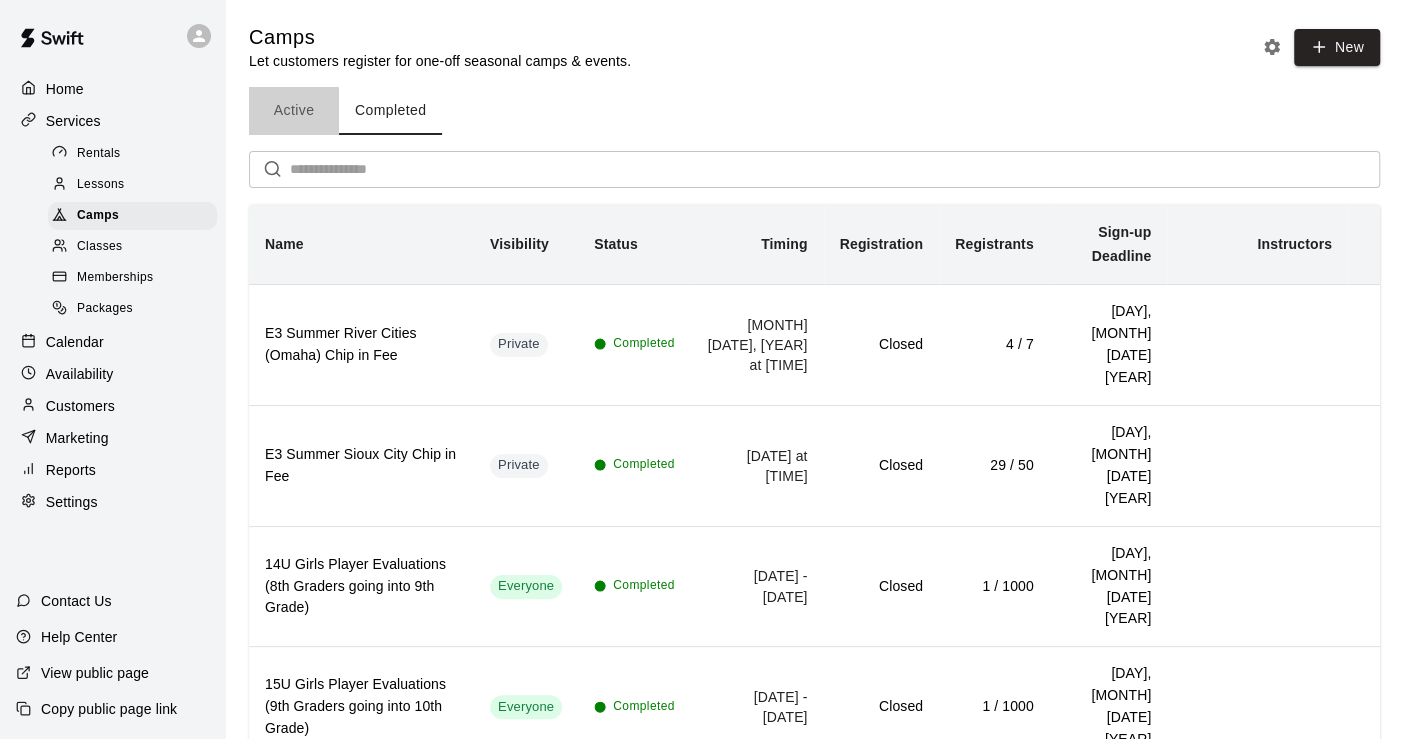 click on "Active" at bounding box center [294, 111] 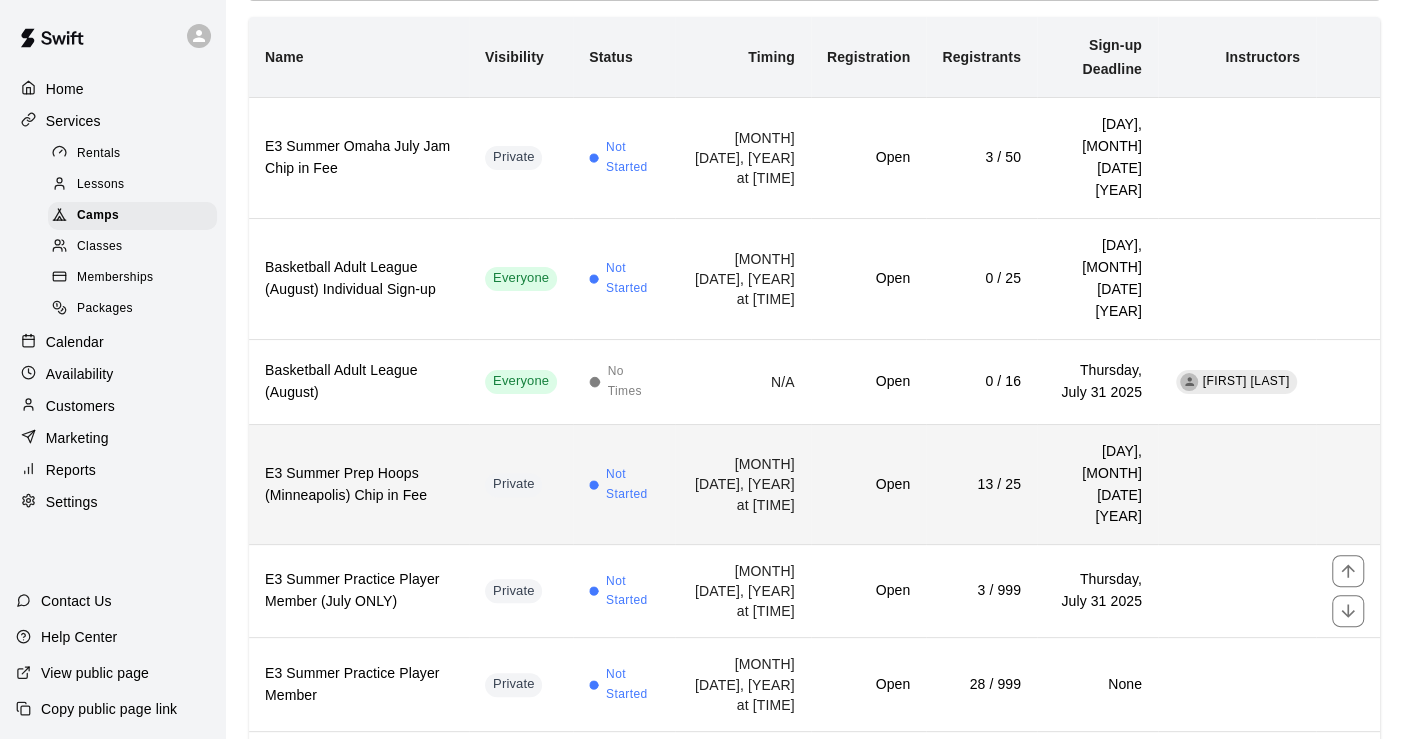 scroll, scrollTop: 222, scrollLeft: 0, axis: vertical 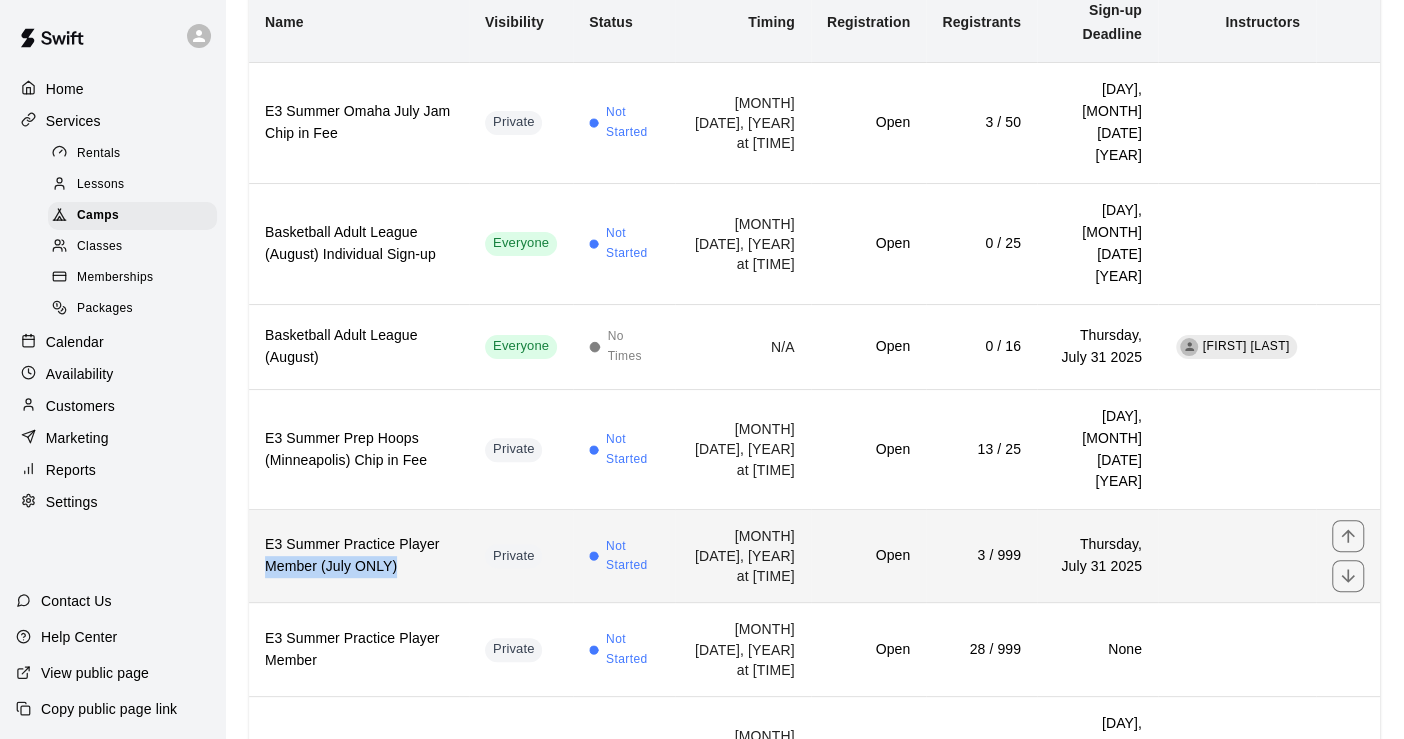click on "E3 Summer Practice Player Member (July ONLY)" at bounding box center (359, 556) 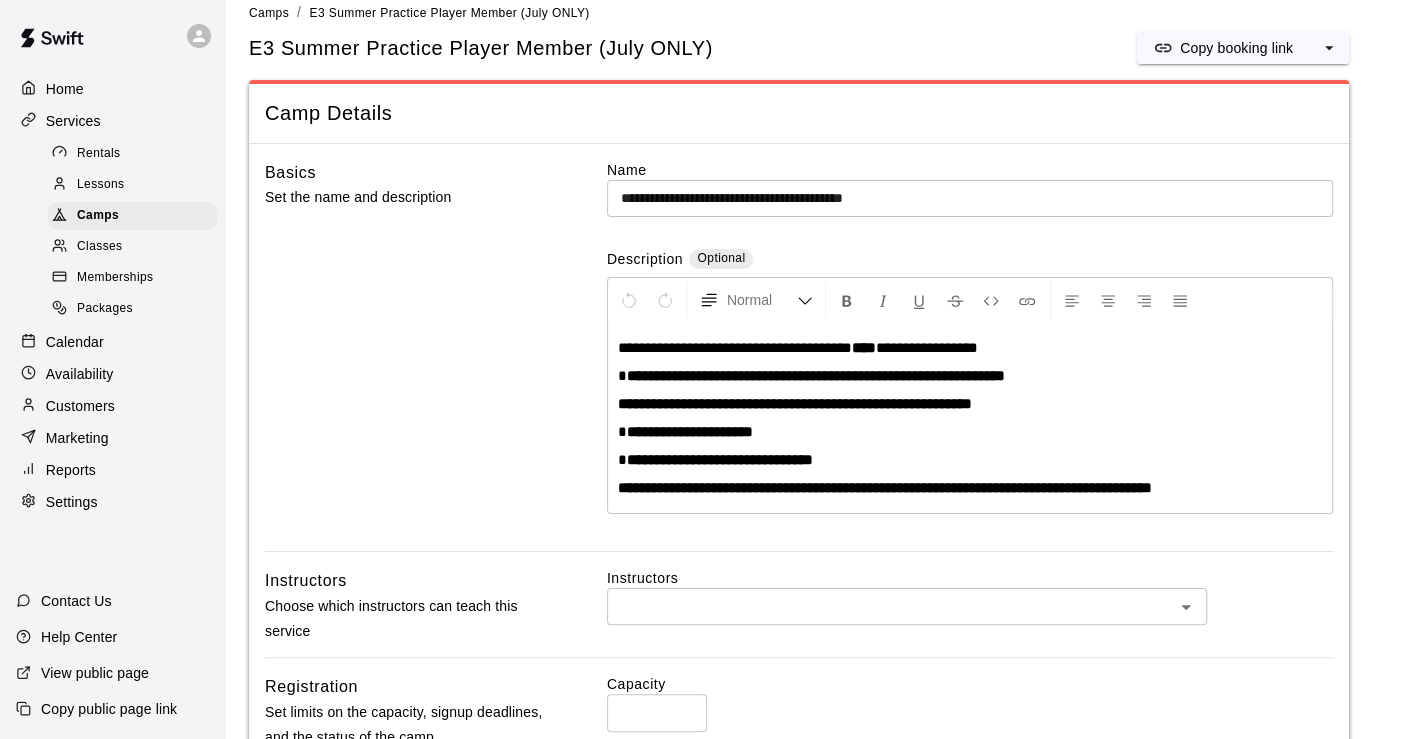 scroll, scrollTop: 0, scrollLeft: 0, axis: both 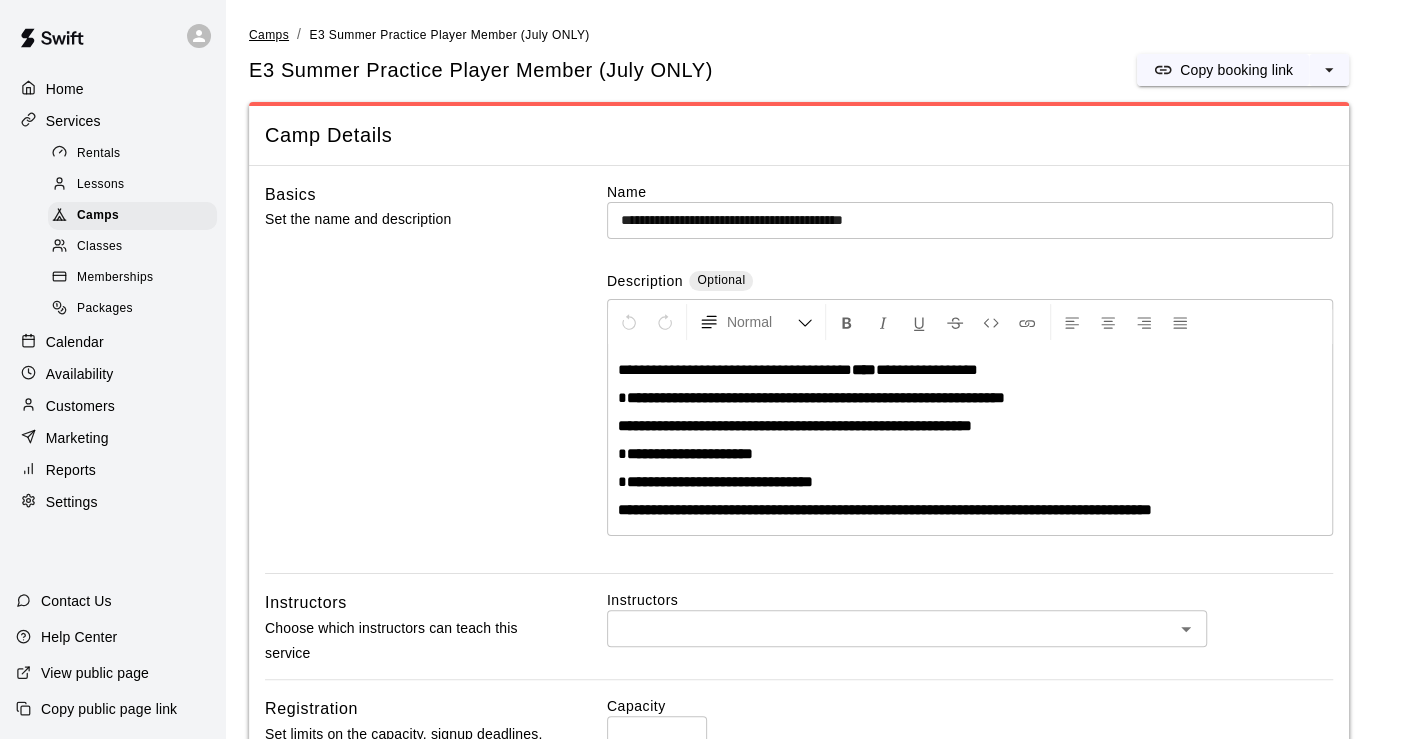 click on "Camps" at bounding box center [269, 35] 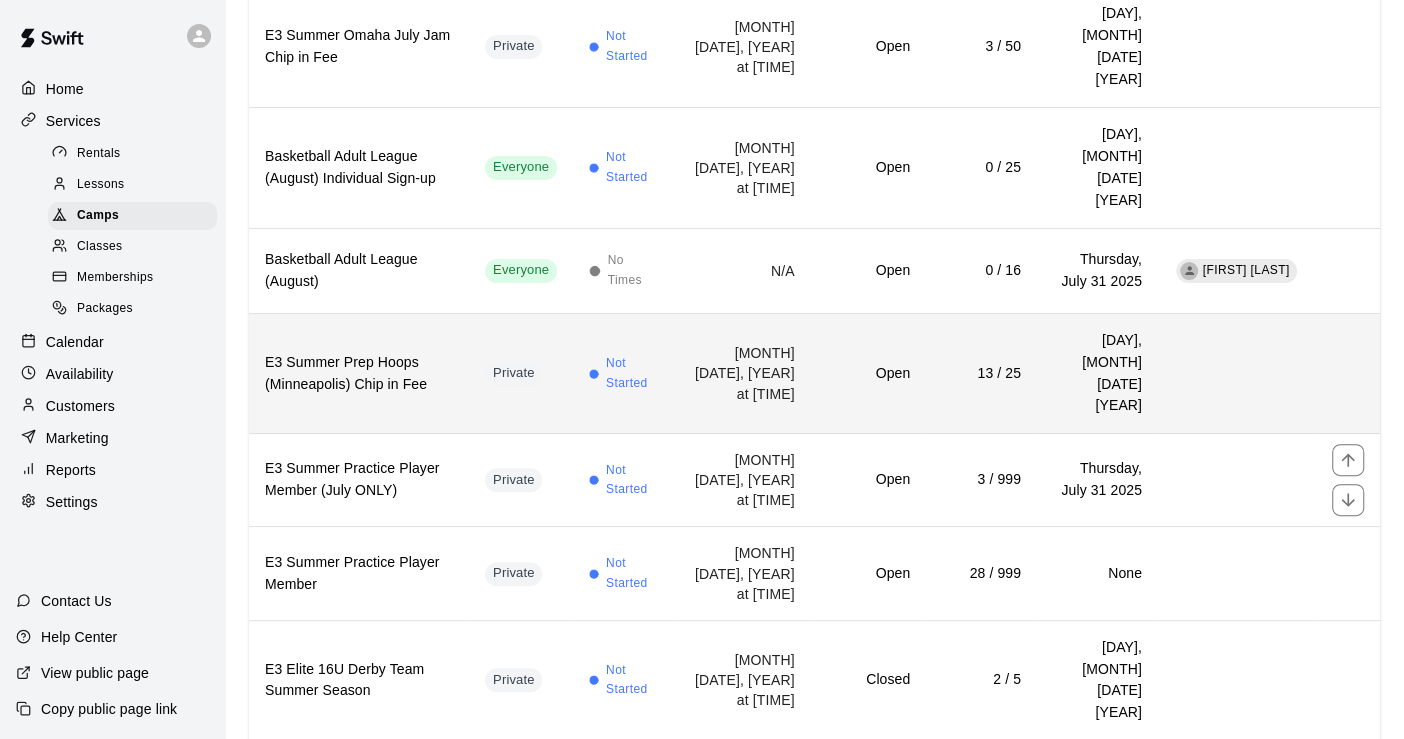 scroll, scrollTop: 333, scrollLeft: 0, axis: vertical 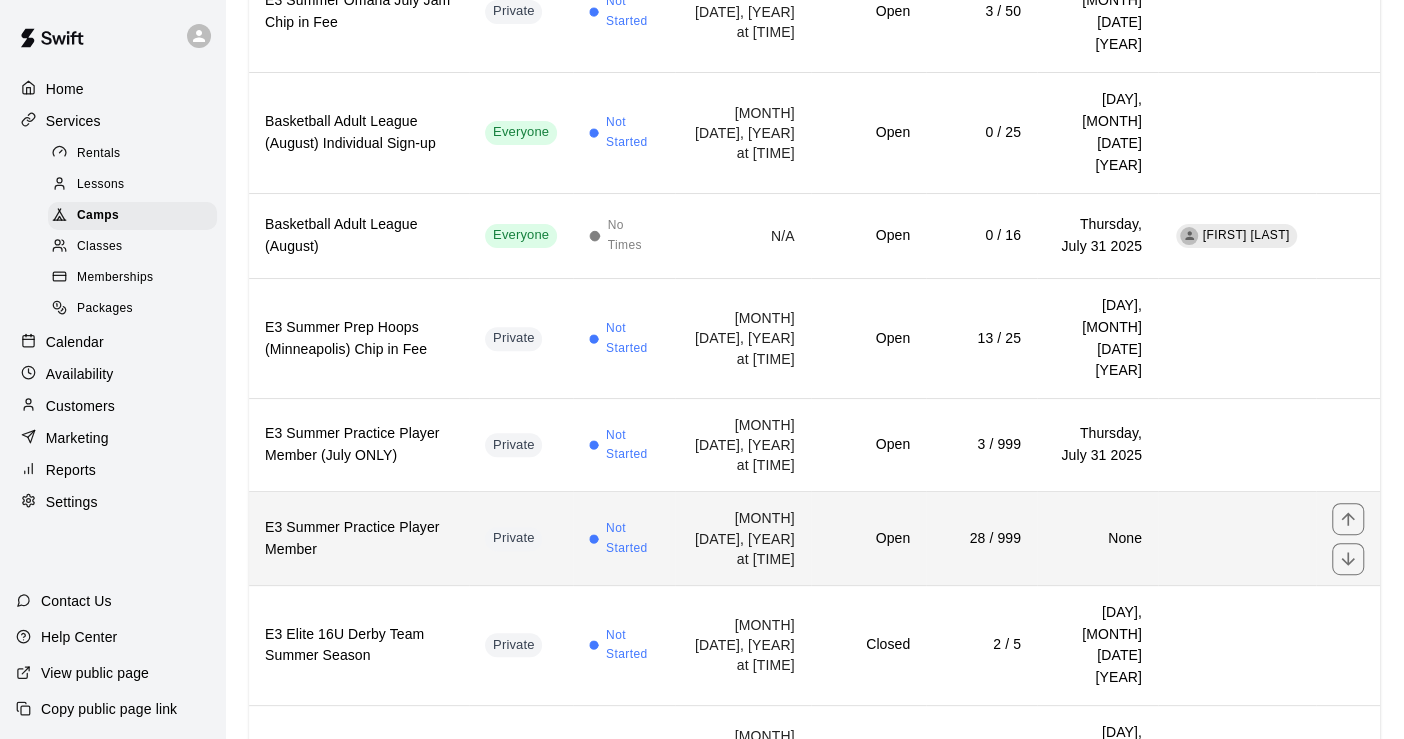 click on "E3 Summer Practice Player Member" at bounding box center (359, 539) 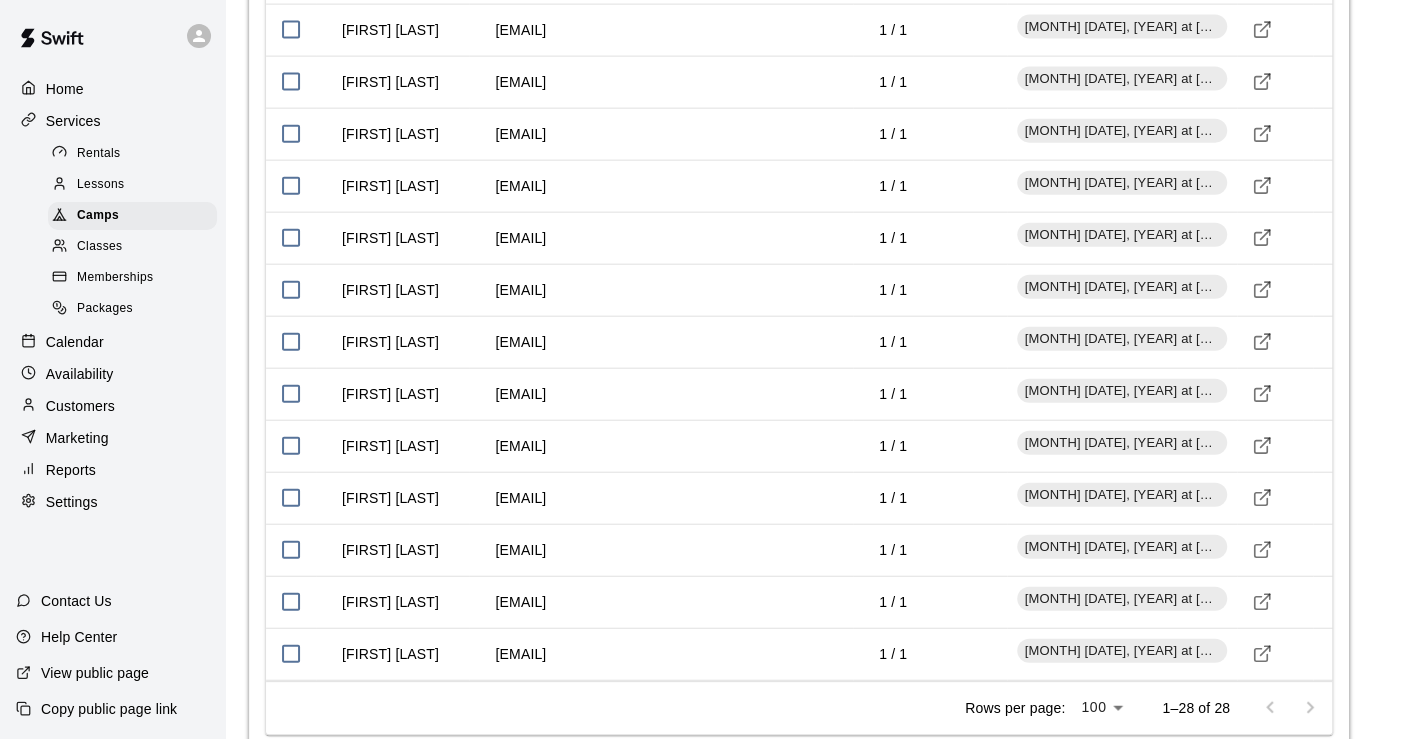 scroll, scrollTop: 2888, scrollLeft: 0, axis: vertical 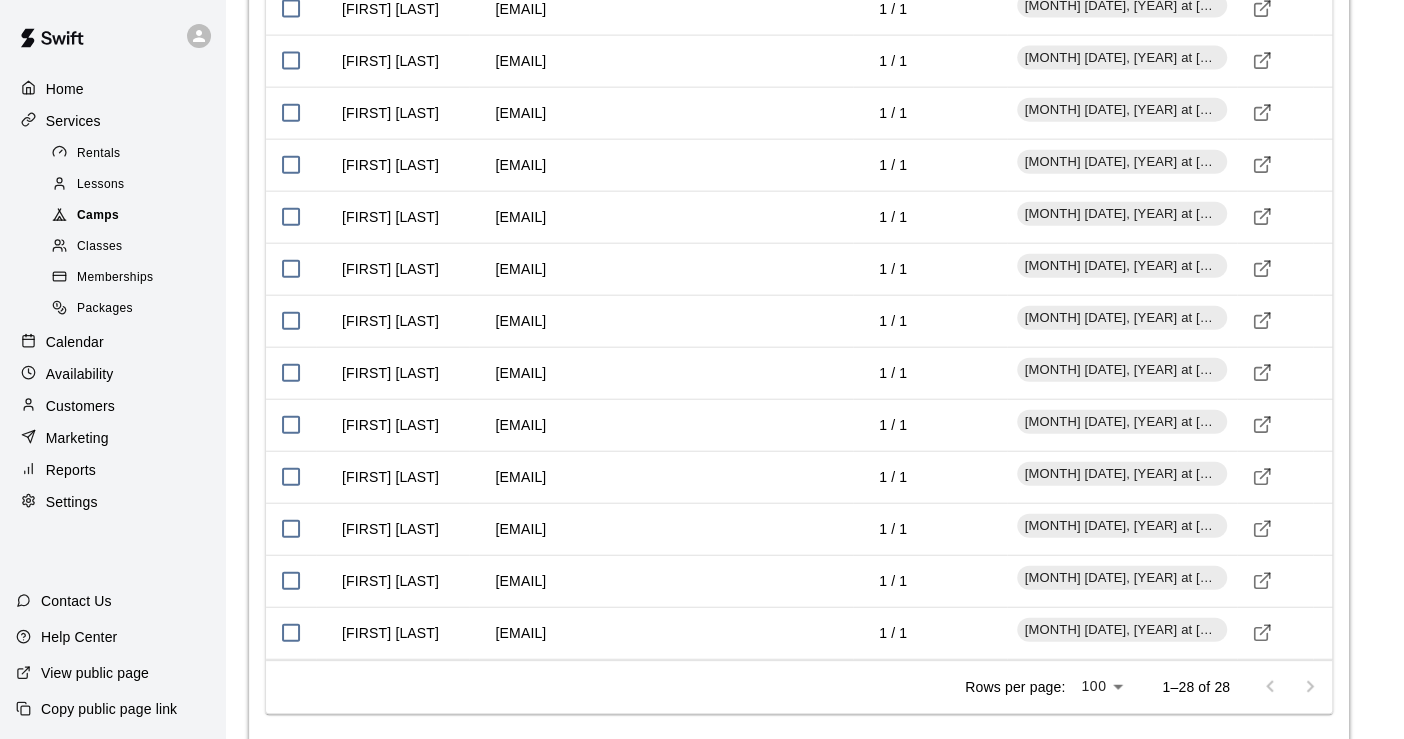 click on "Camps" at bounding box center [98, 216] 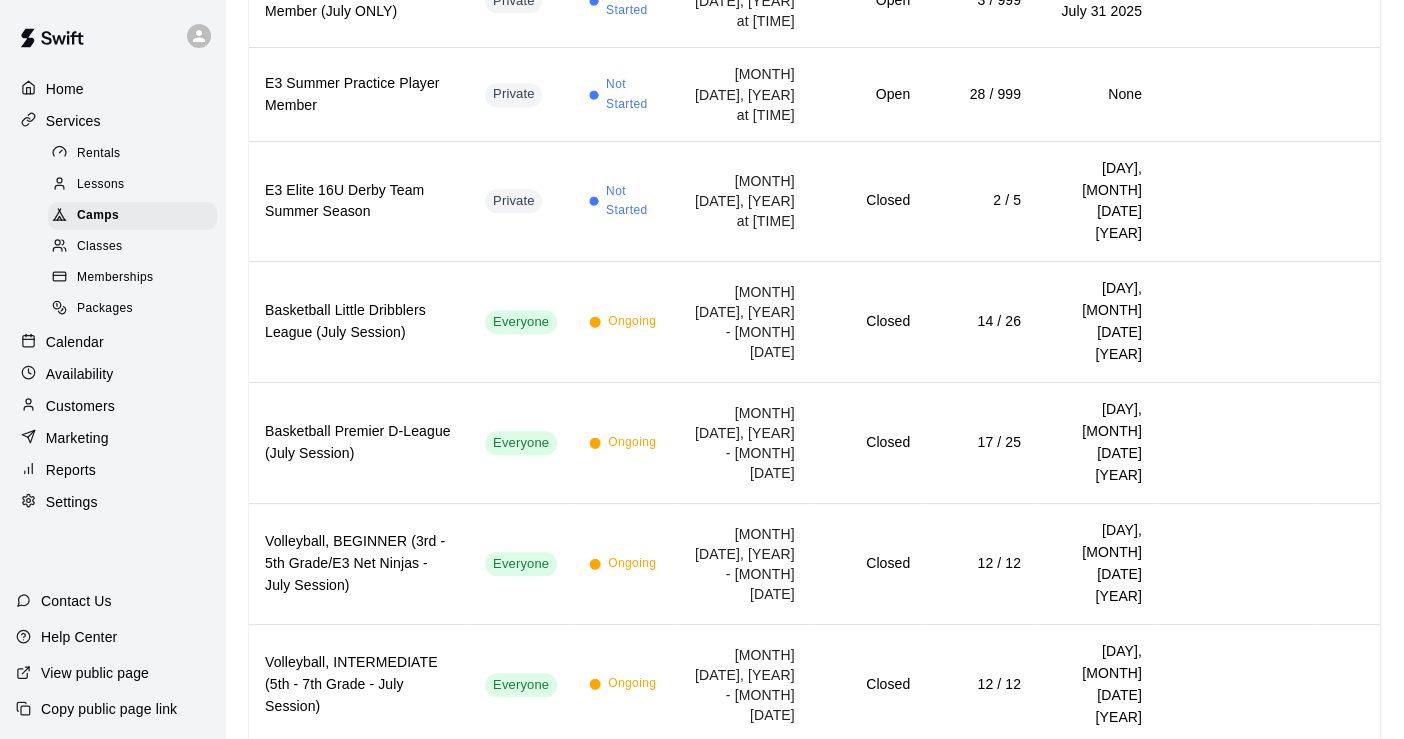 scroll, scrollTop: 888, scrollLeft: 0, axis: vertical 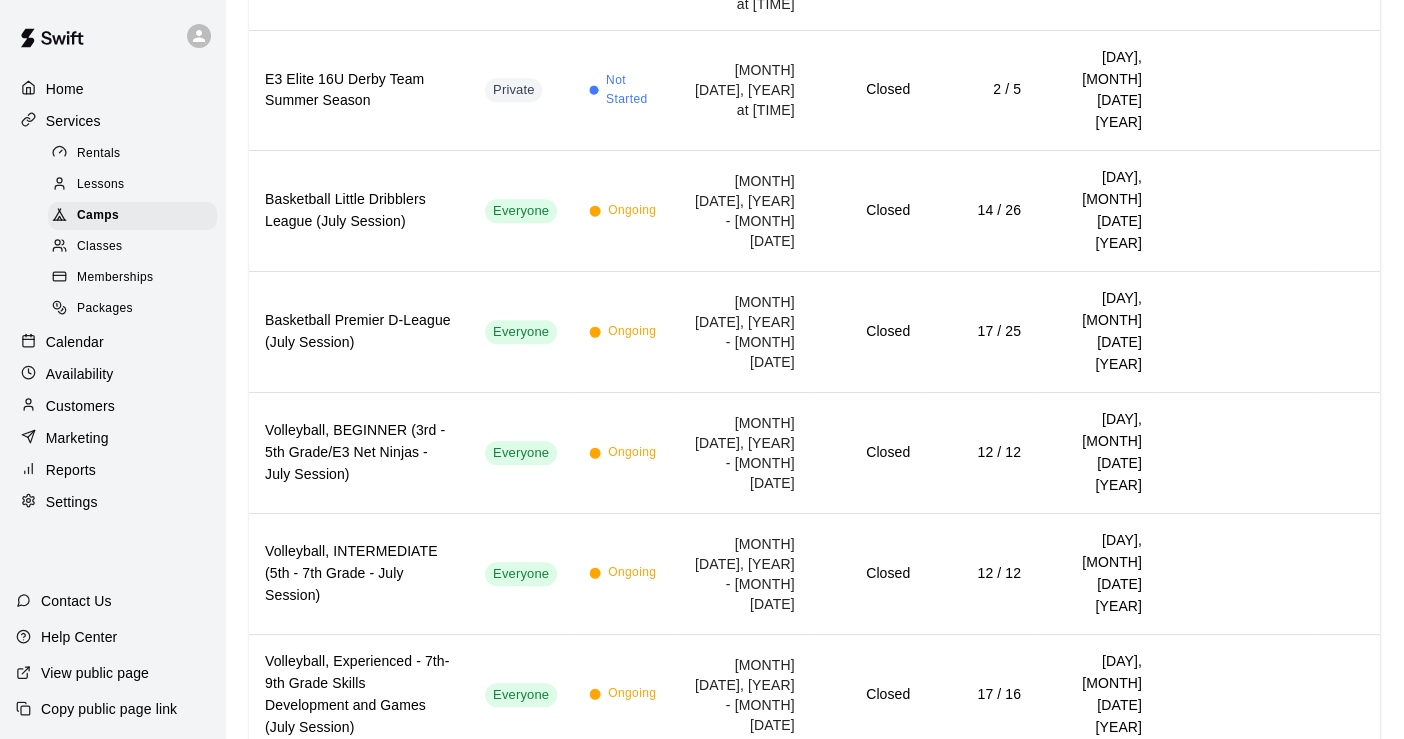 click on "Volleyball E3 Serve & Spike Camp (July Session)" at bounding box center (359, 816) 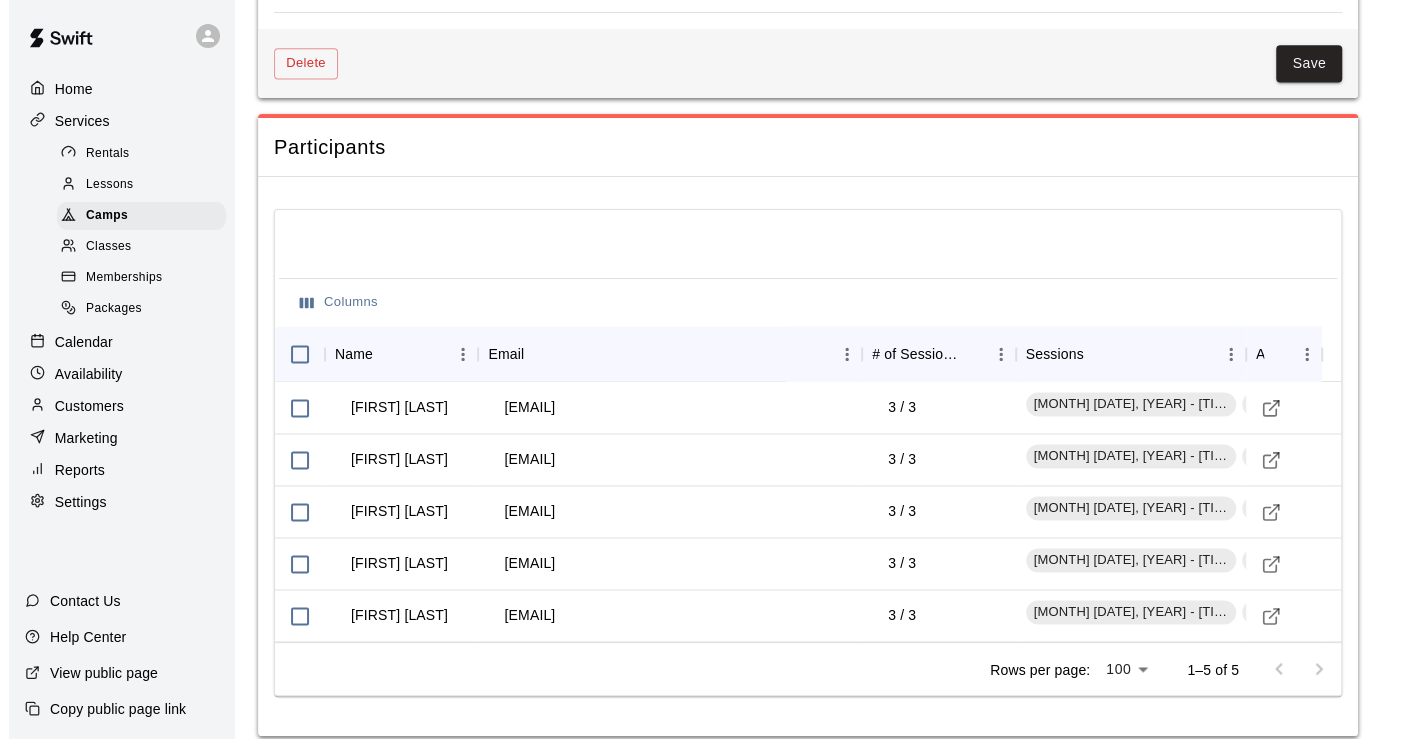 scroll, scrollTop: 1728, scrollLeft: 0, axis: vertical 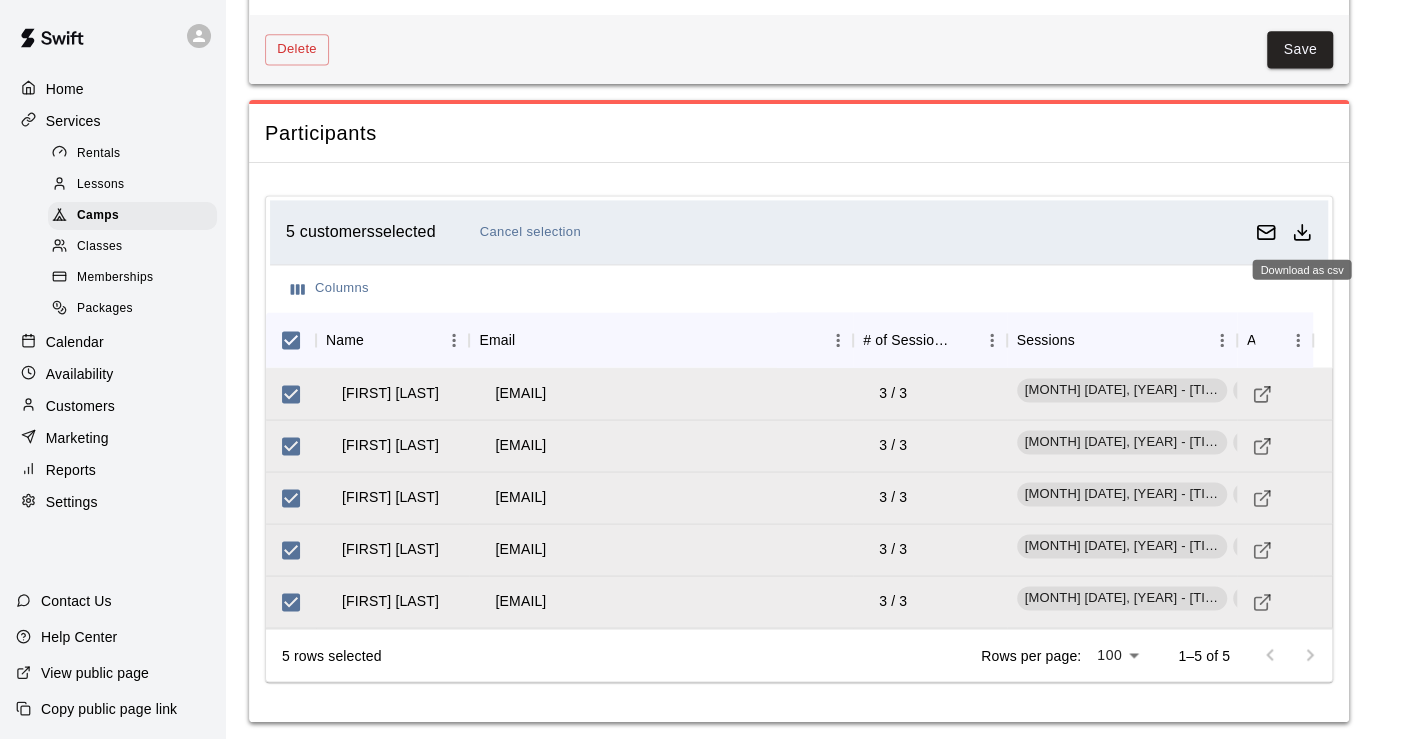 click 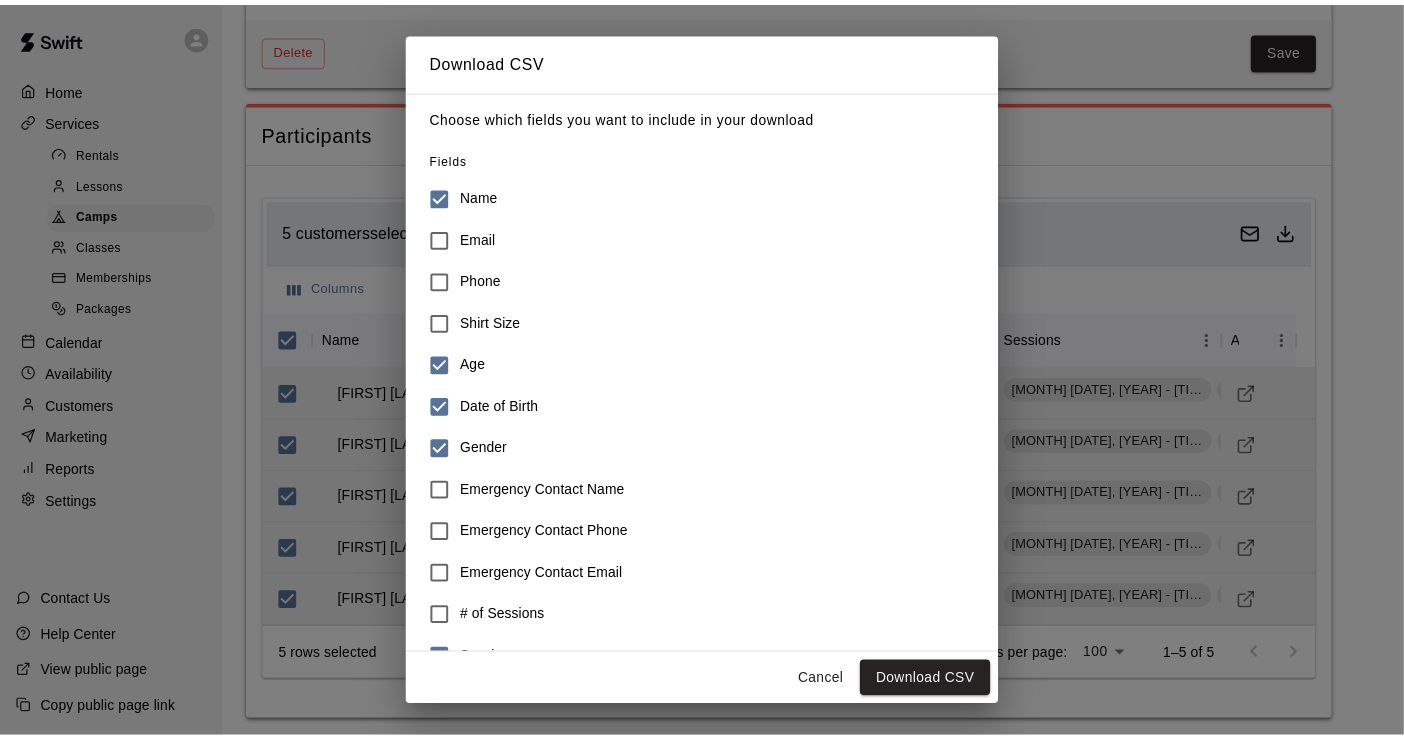 scroll, scrollTop: 40, scrollLeft: 0, axis: vertical 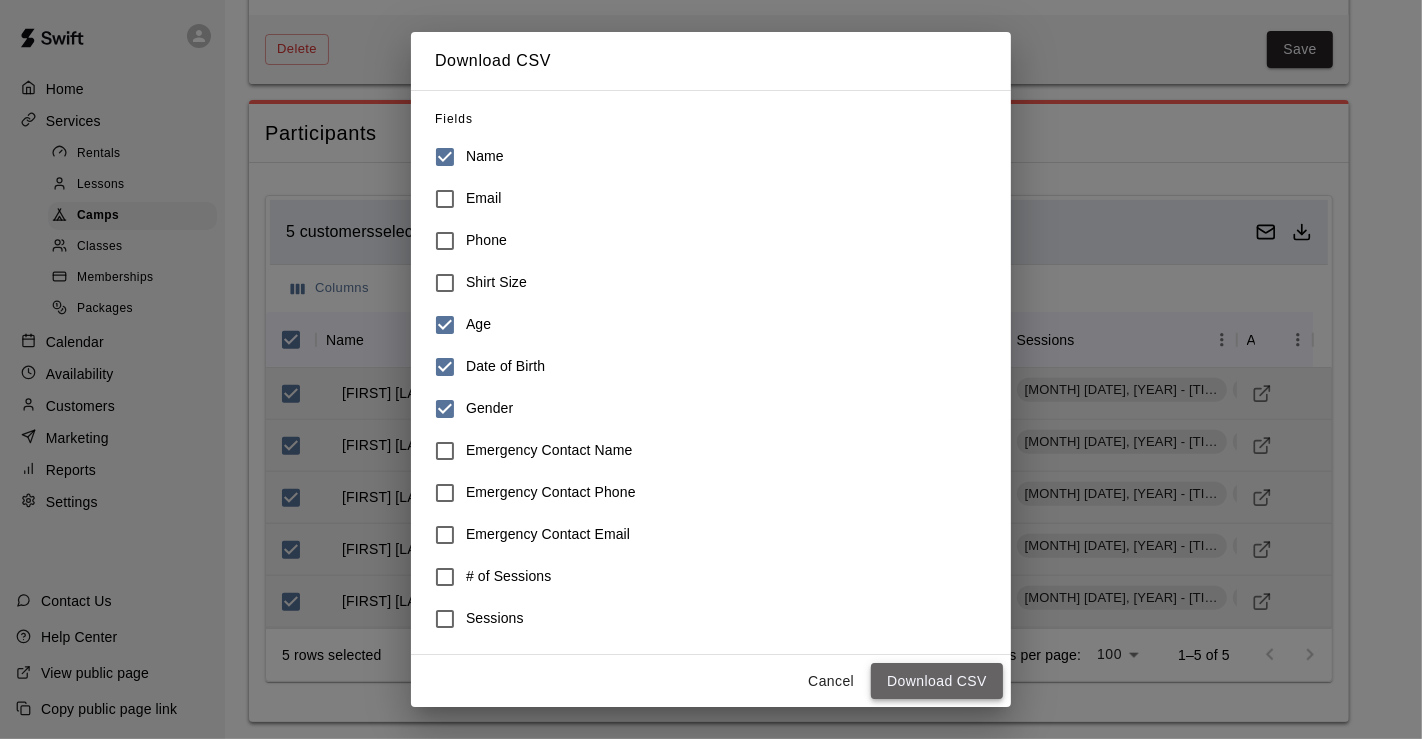 click on "Download CSV" at bounding box center [937, 681] 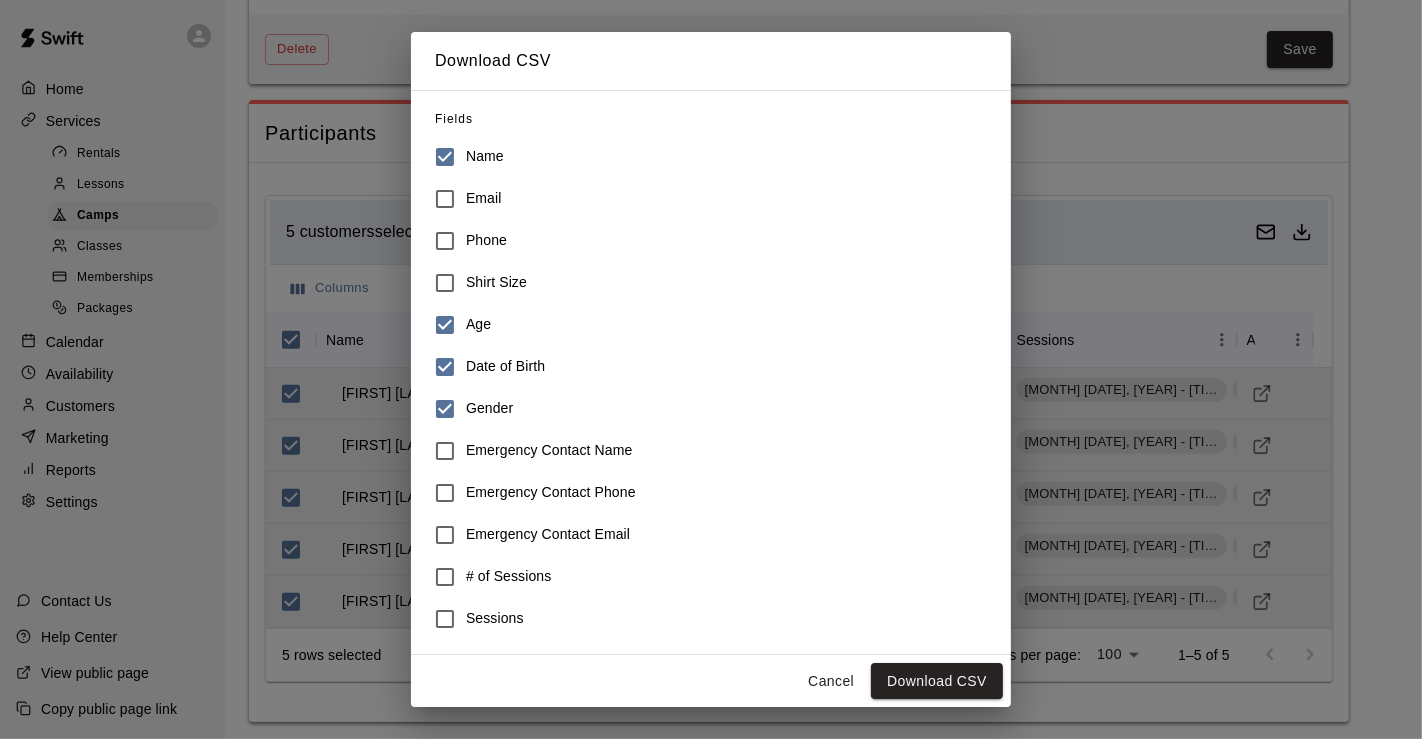 click on "Cancel" at bounding box center [831, 681] 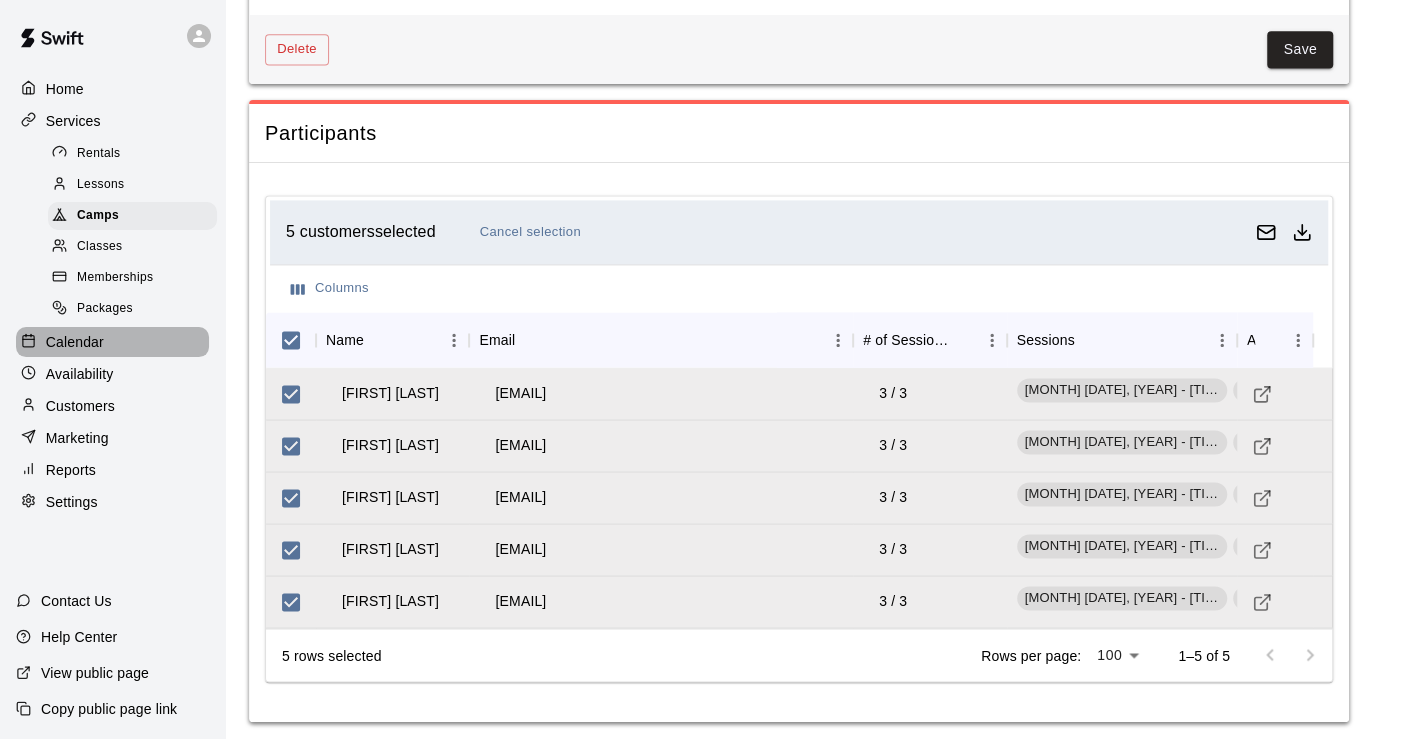 click on "Calendar" at bounding box center (75, 342) 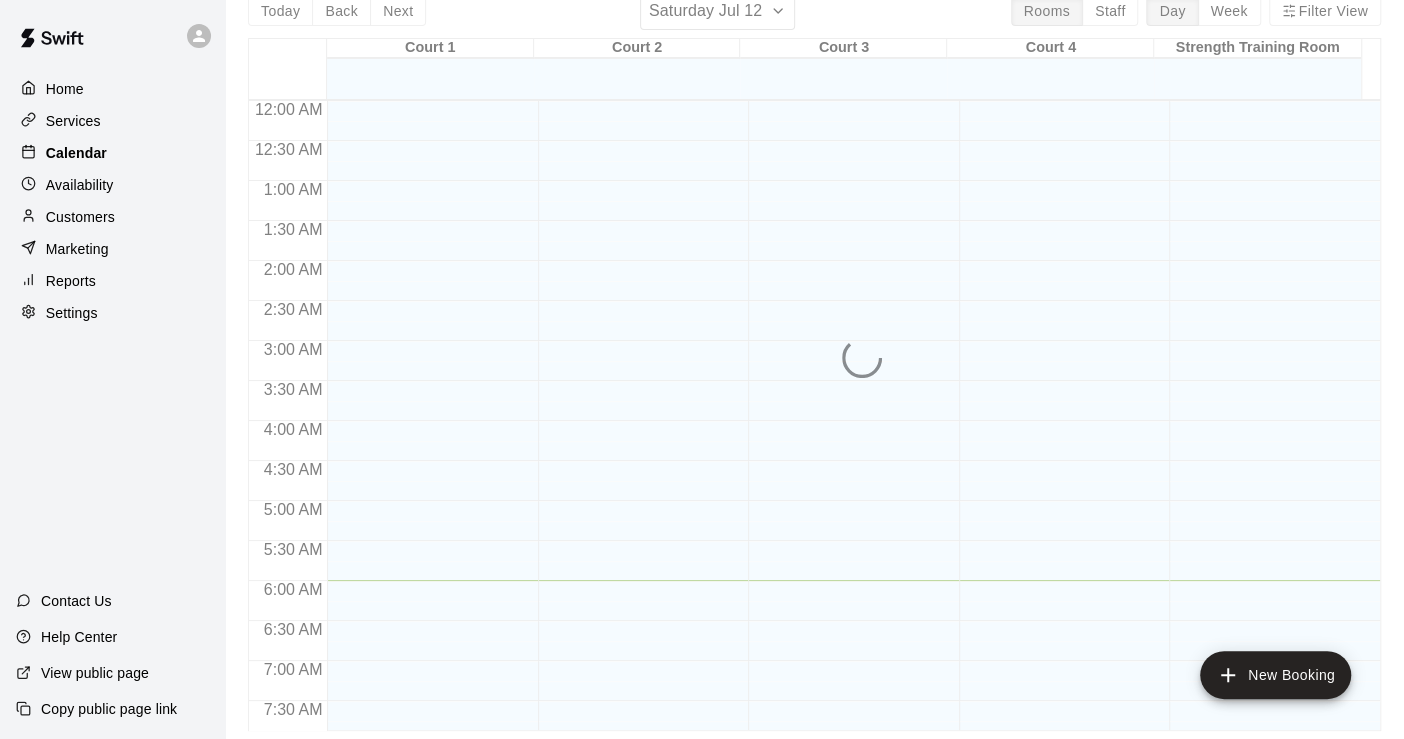 scroll, scrollTop: 0, scrollLeft: 0, axis: both 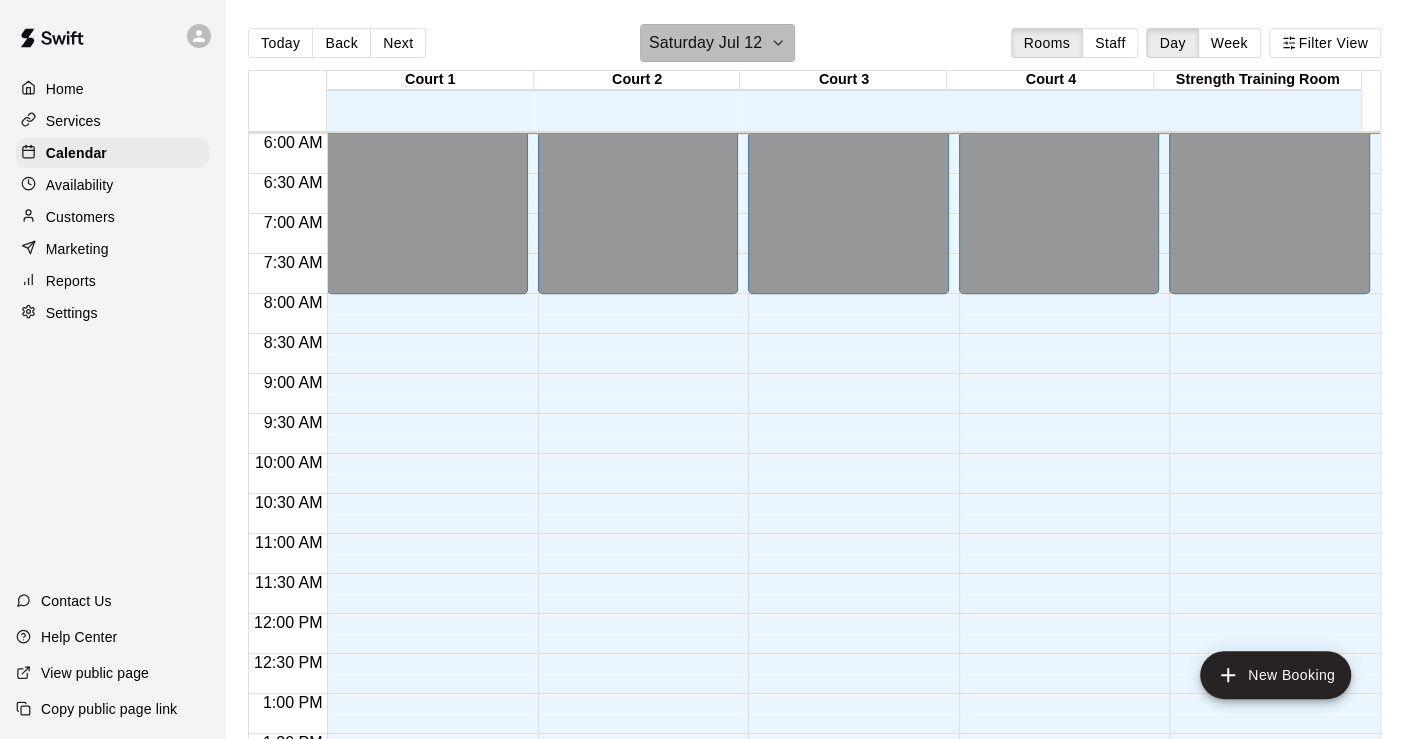 click 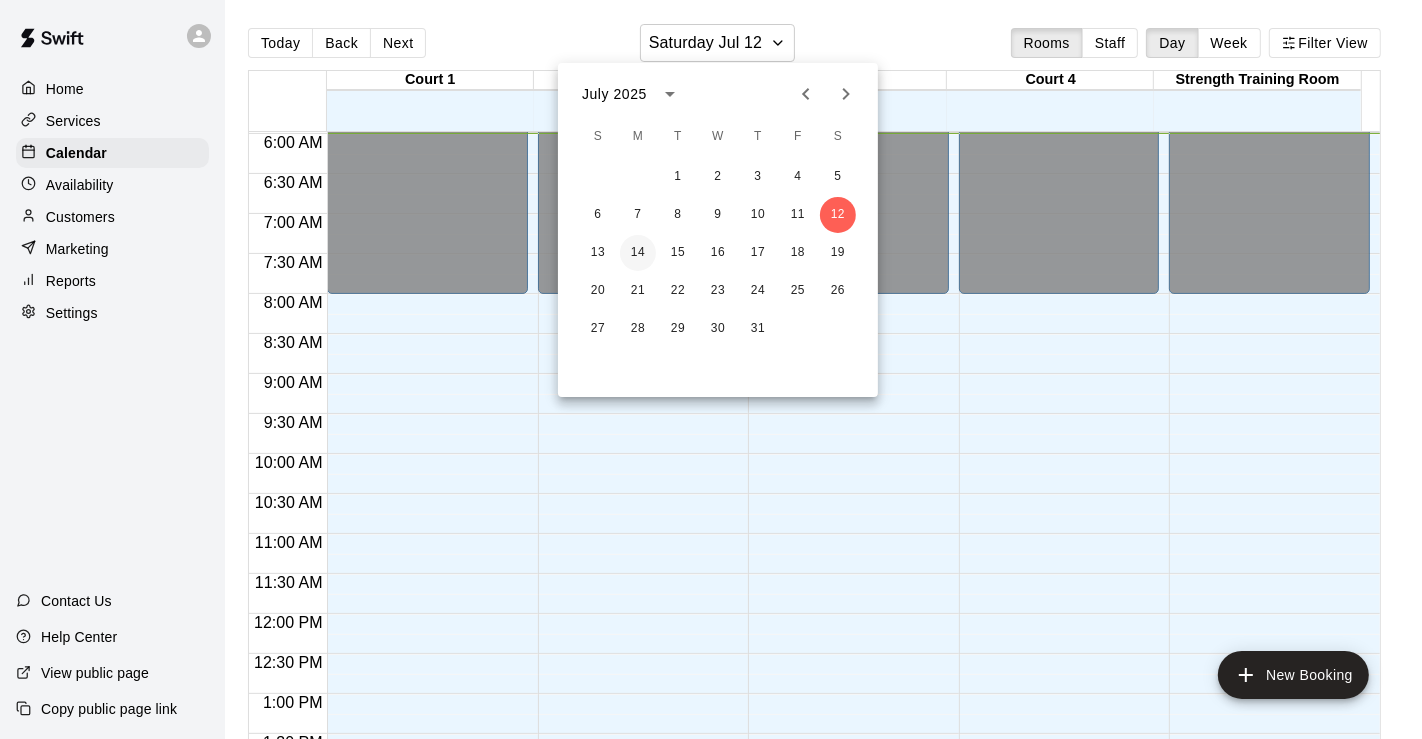 click on "14" at bounding box center (638, 253) 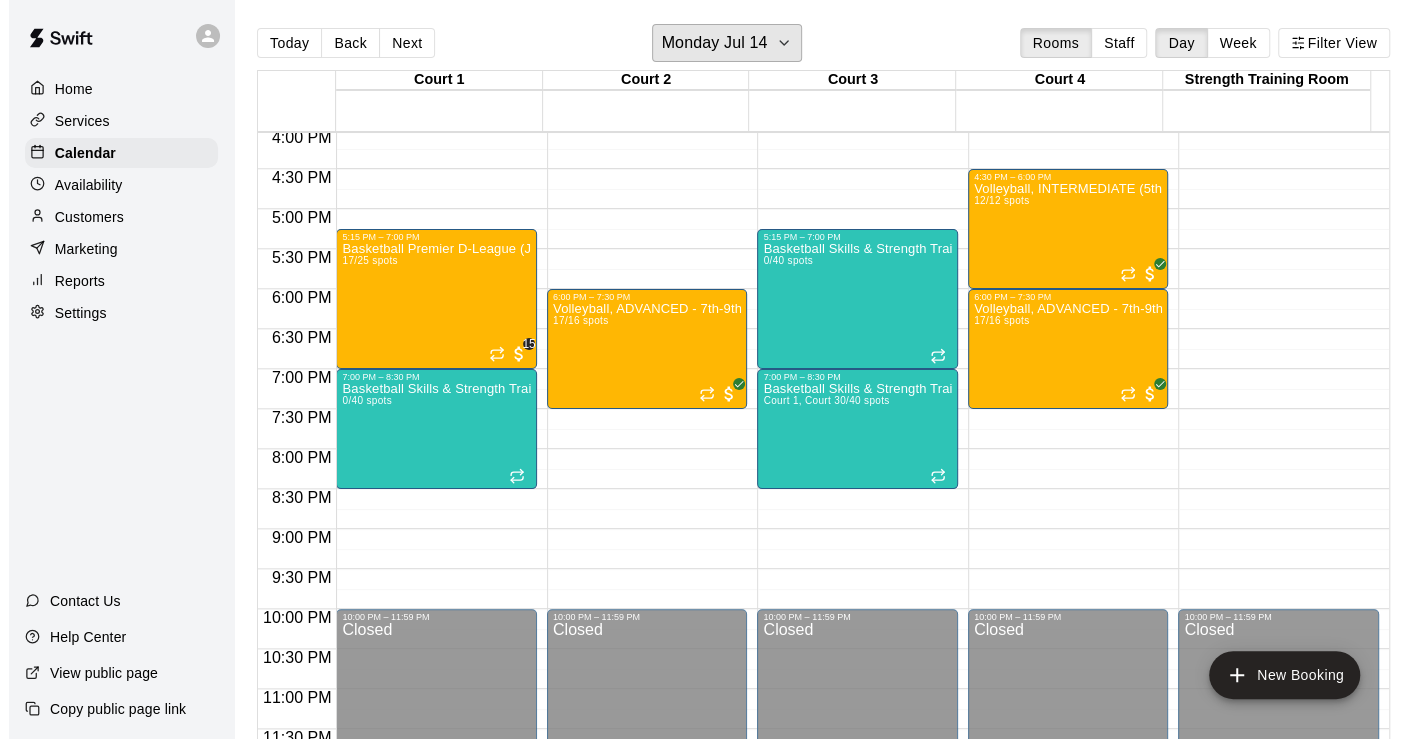 scroll, scrollTop: 1291, scrollLeft: 0, axis: vertical 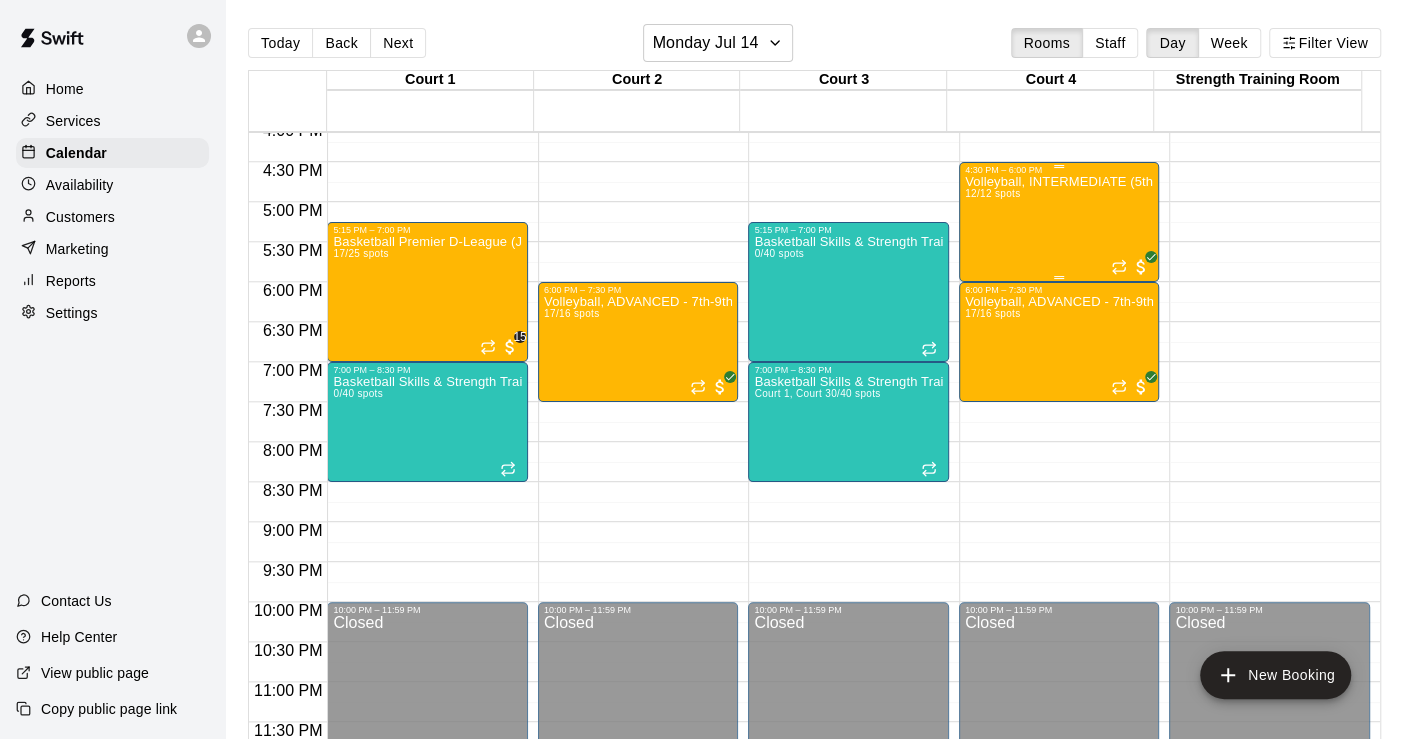 click on "Volleyball, INTERMEDIATE (5th - 7th Grade - July Session)  12/12 spots" at bounding box center [1059, 544] 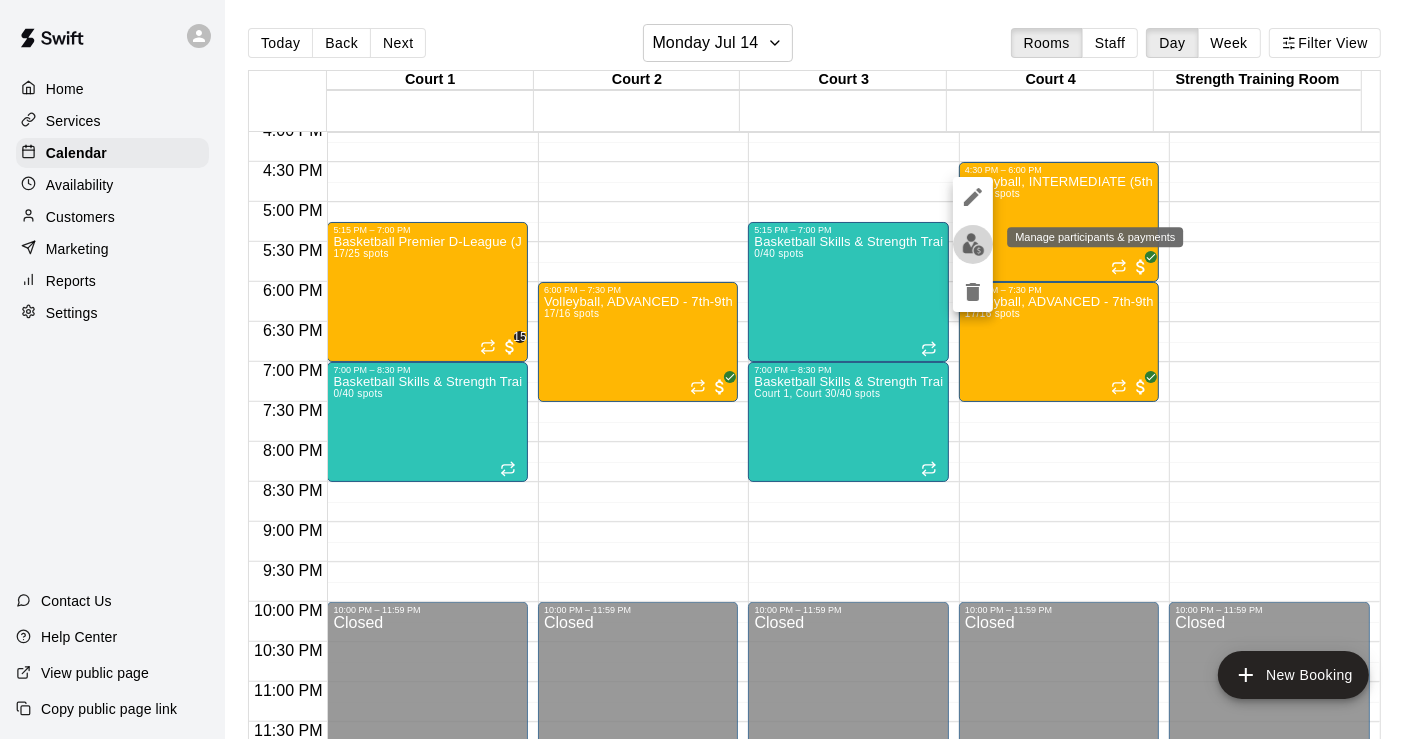 click at bounding box center (973, 244) 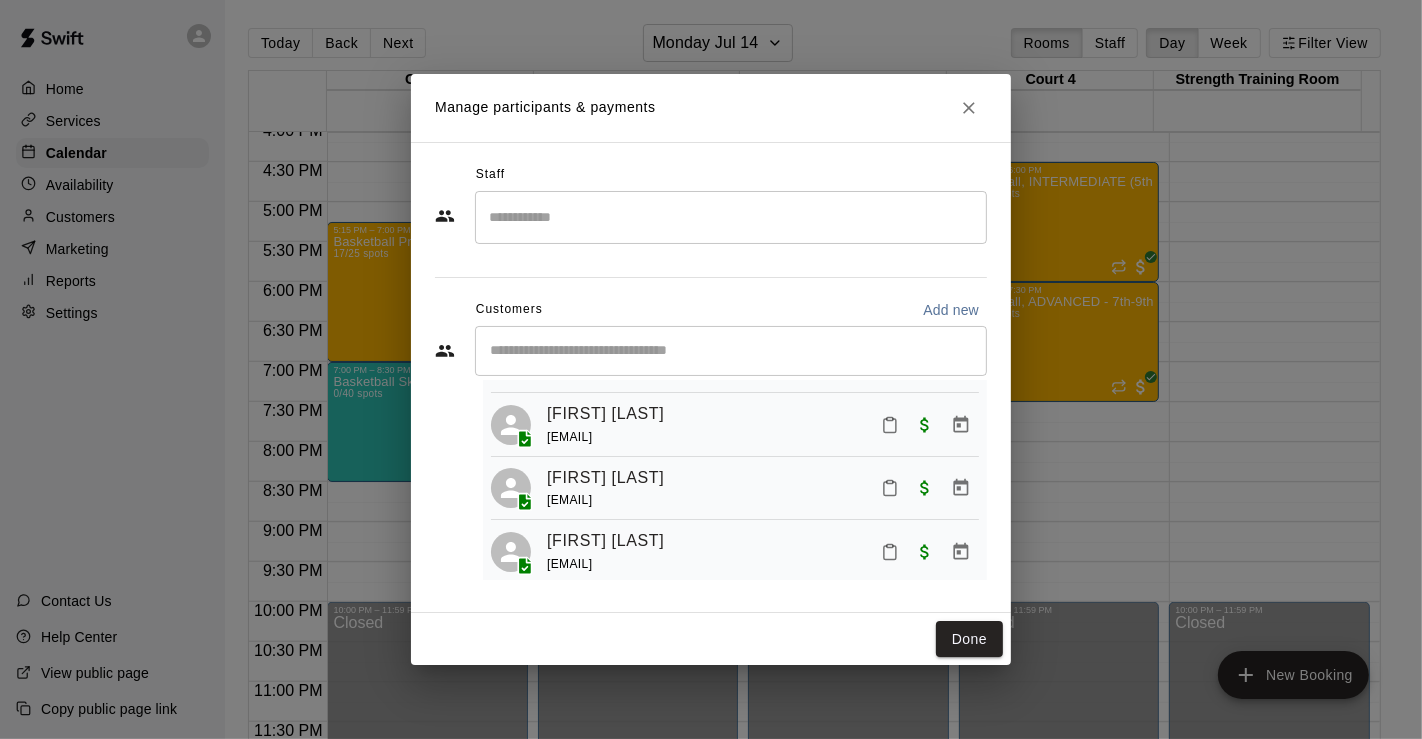 scroll, scrollTop: 222, scrollLeft: 0, axis: vertical 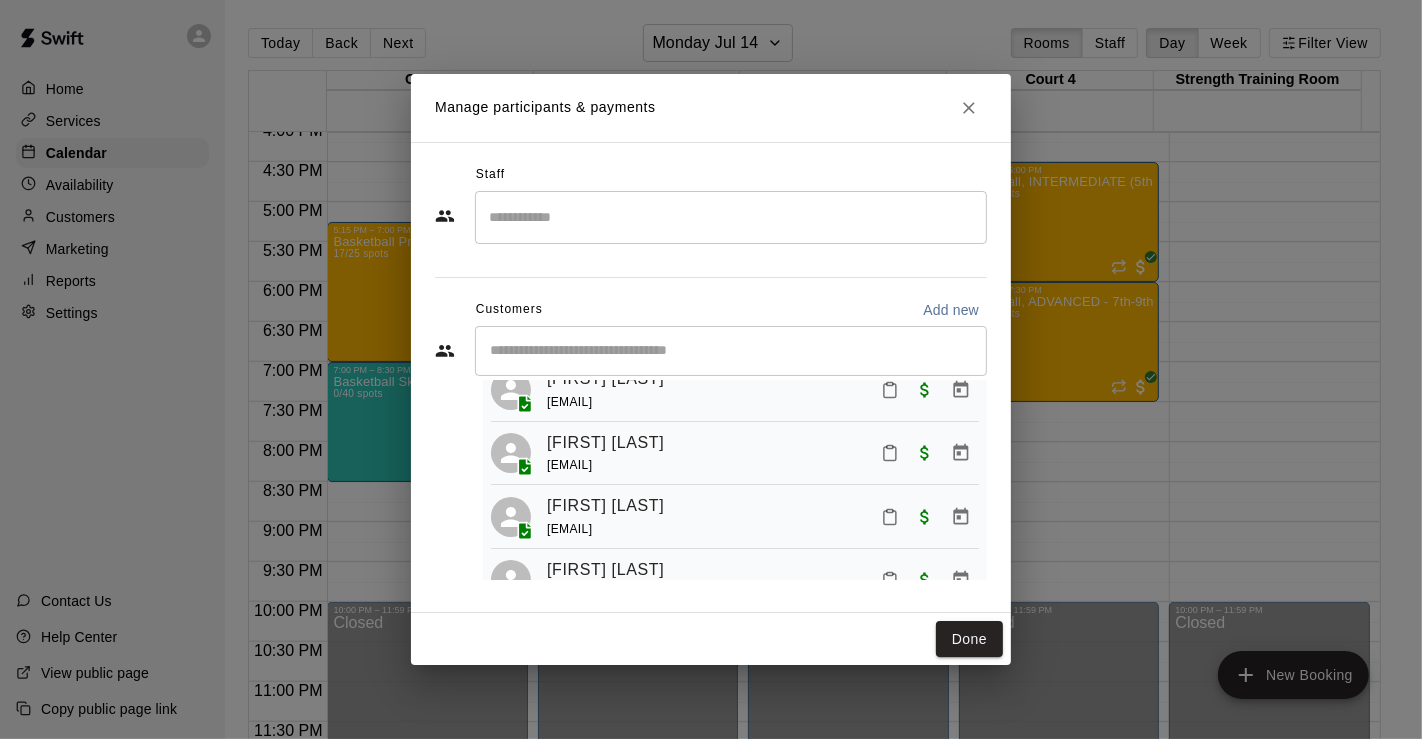 click at bounding box center [731, 351] 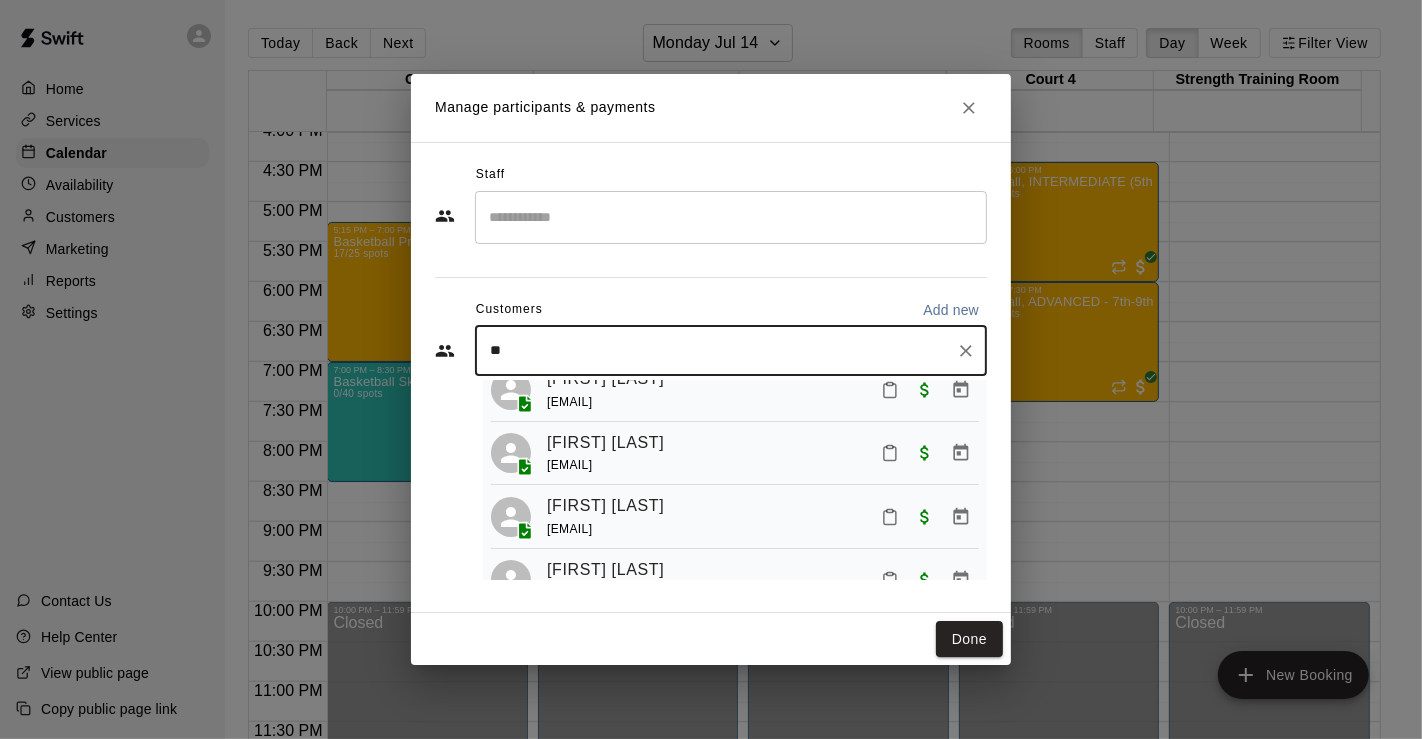 type on "***" 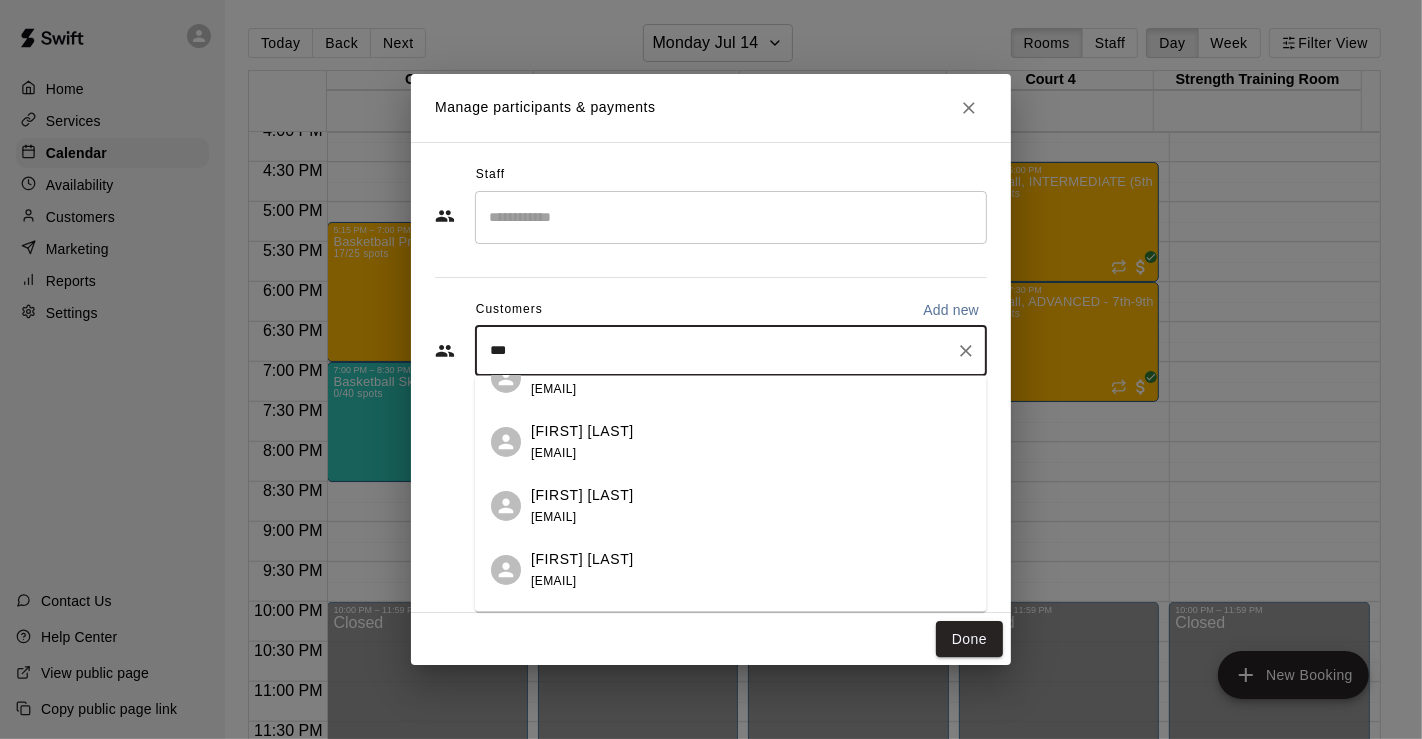 scroll, scrollTop: 333, scrollLeft: 0, axis: vertical 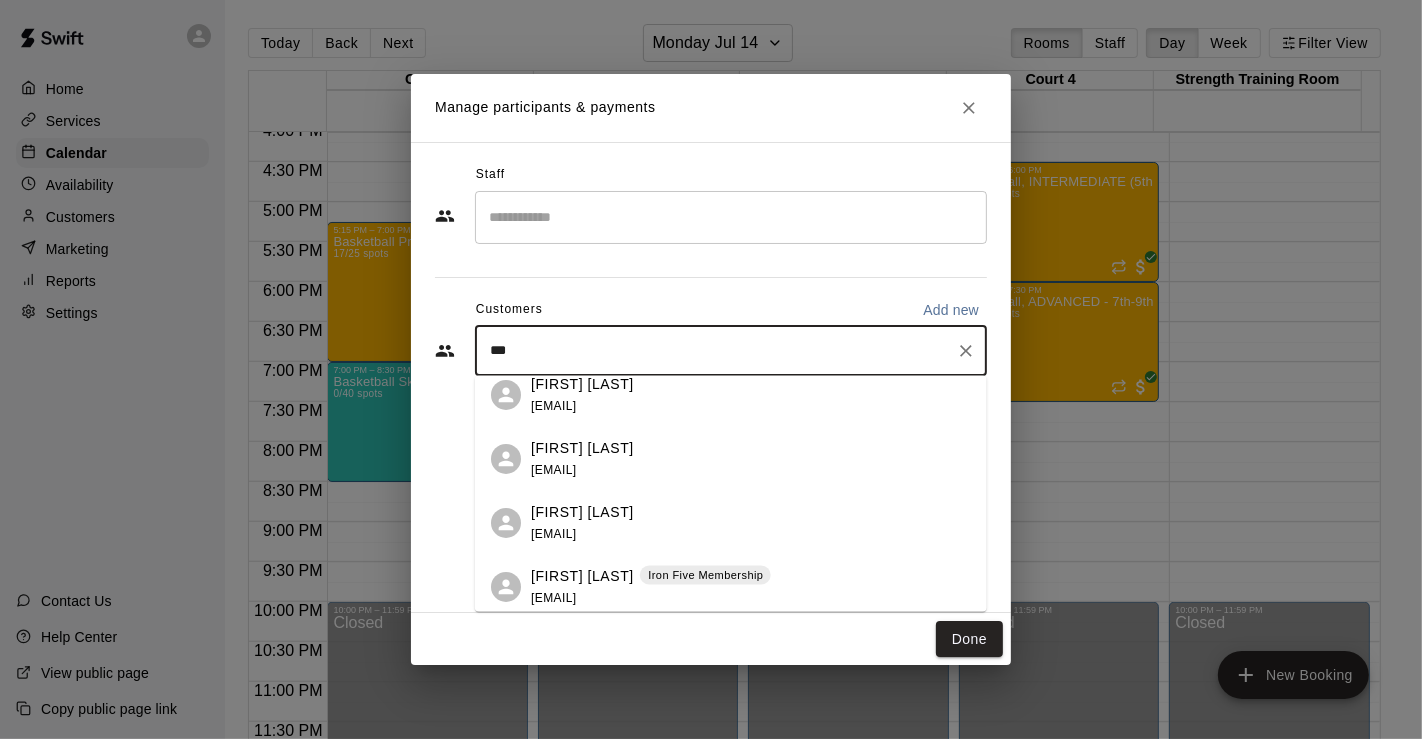 click on "Iron Five Membership" at bounding box center [705, 575] 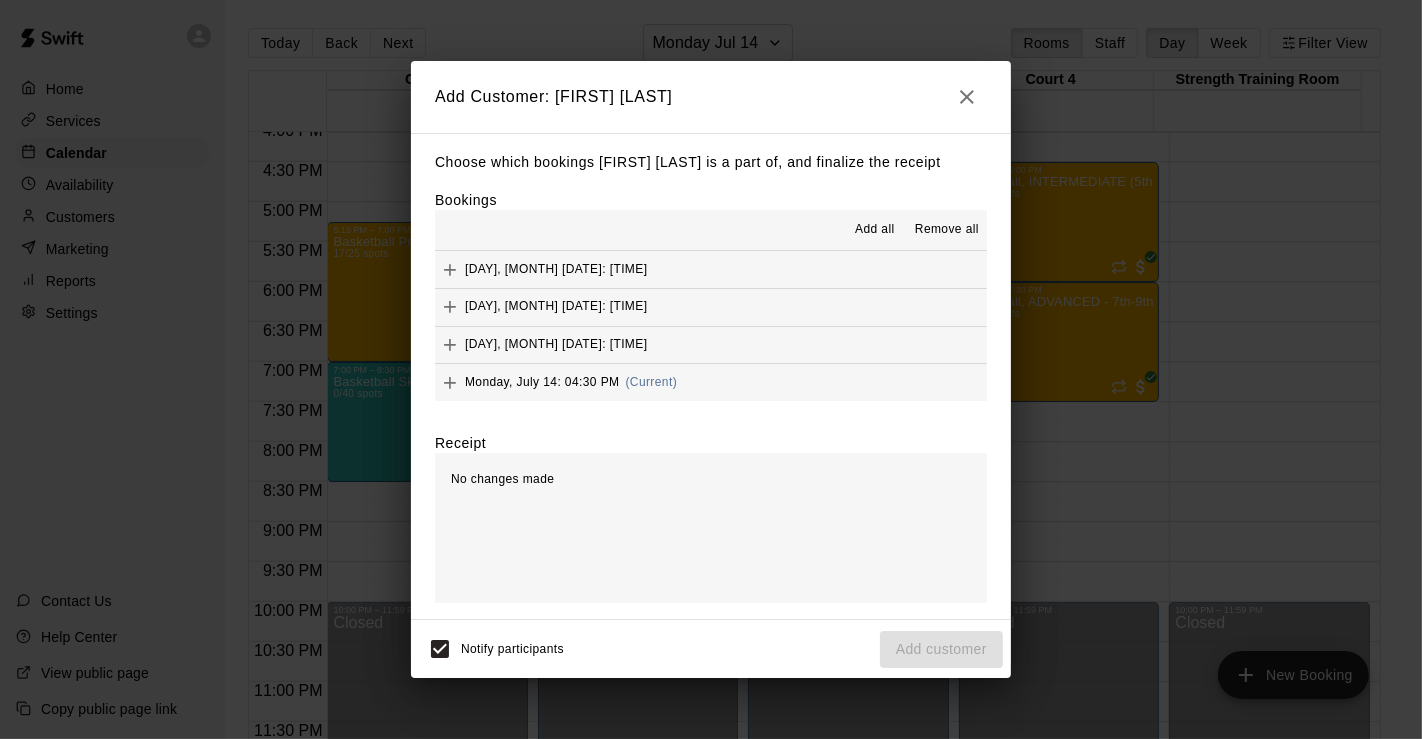 click on "Add all" at bounding box center [875, 230] 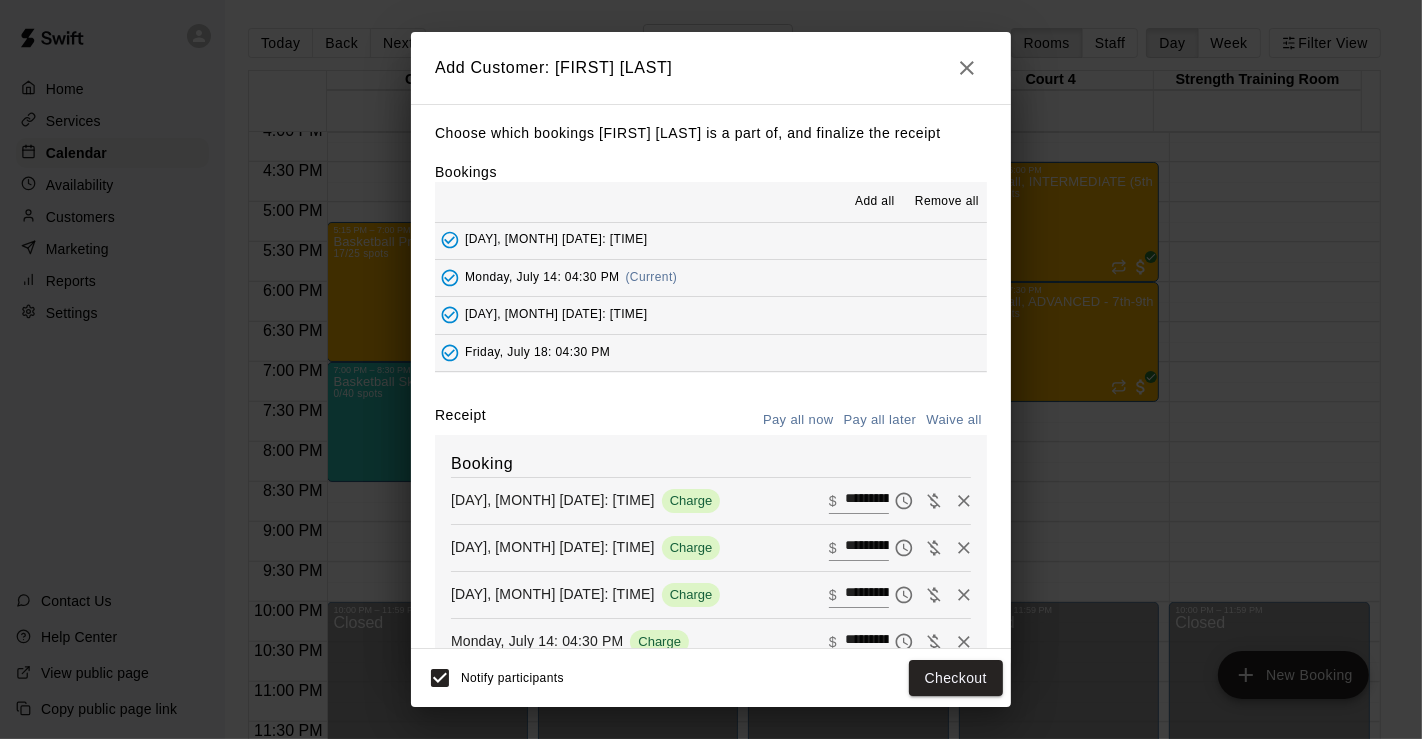 scroll, scrollTop: 111, scrollLeft: 0, axis: vertical 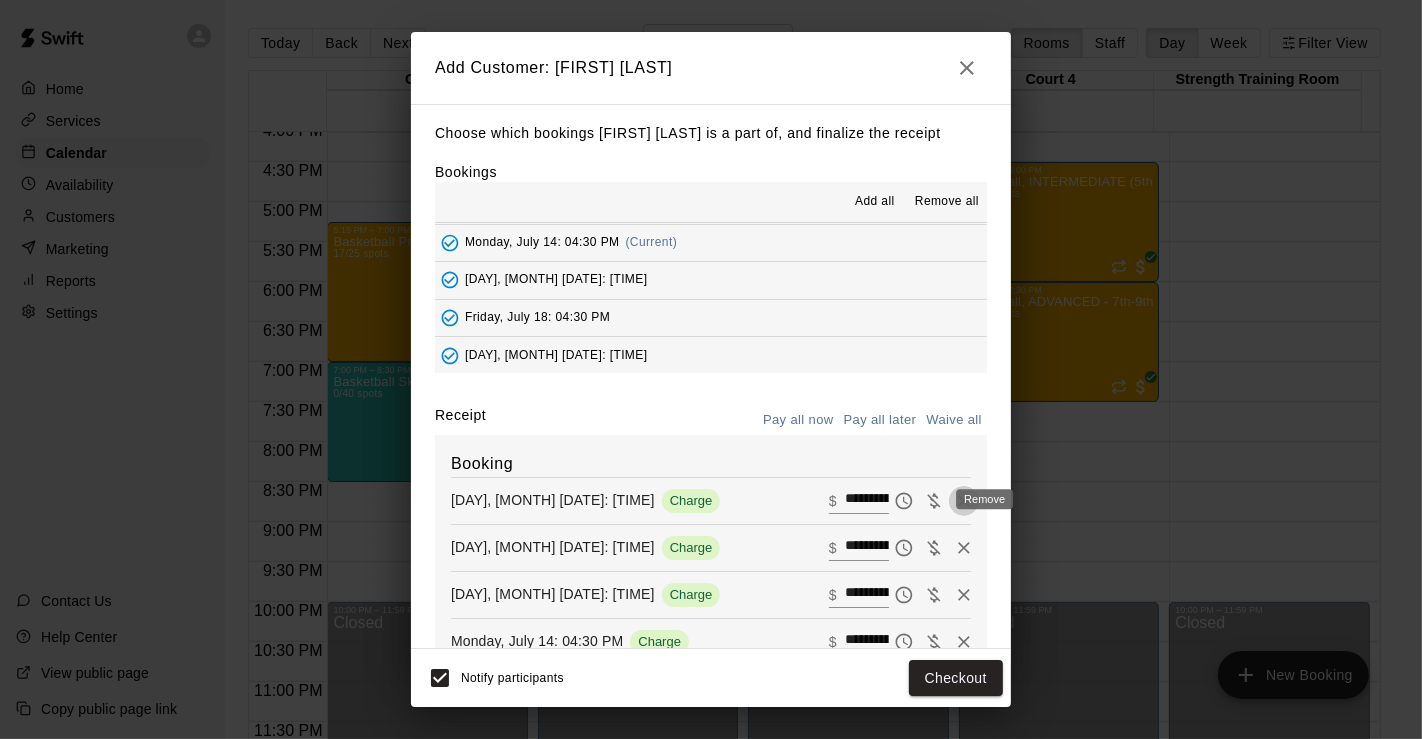 click 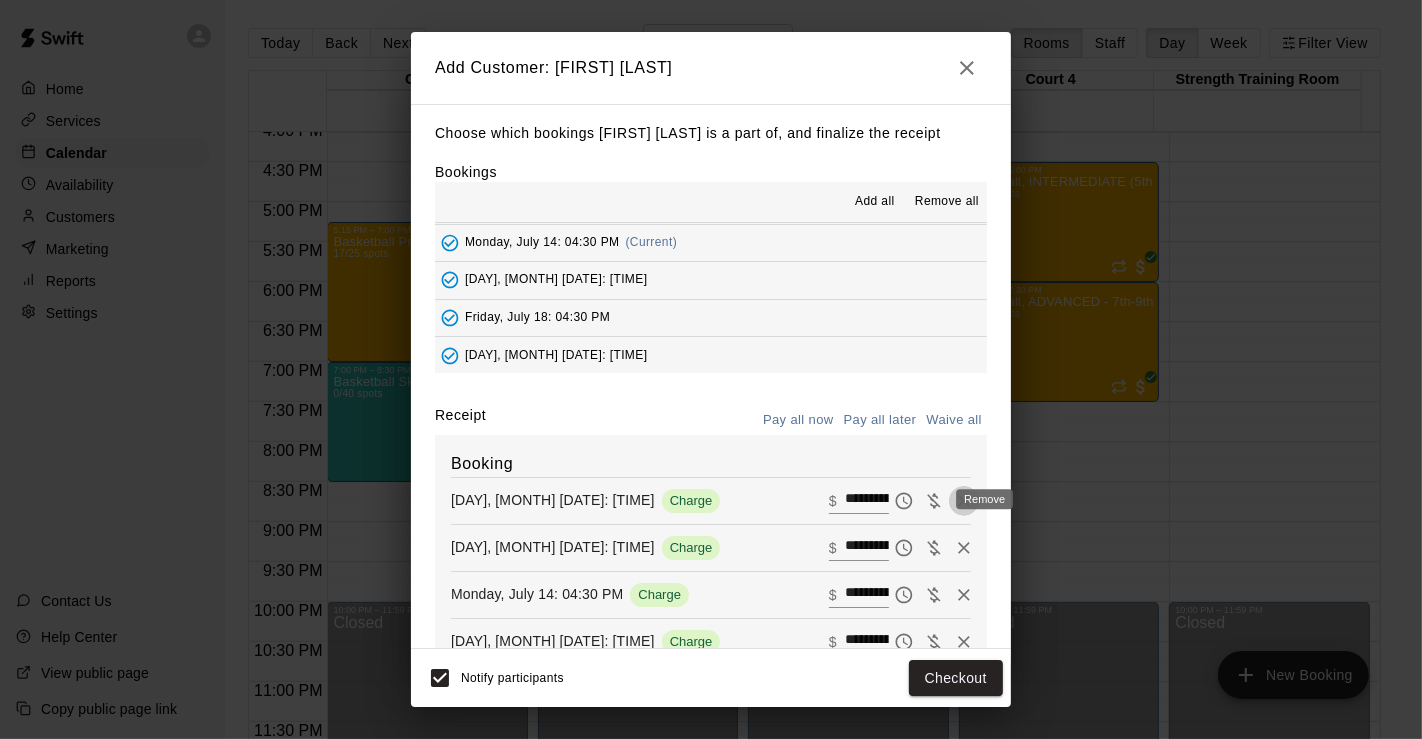 click 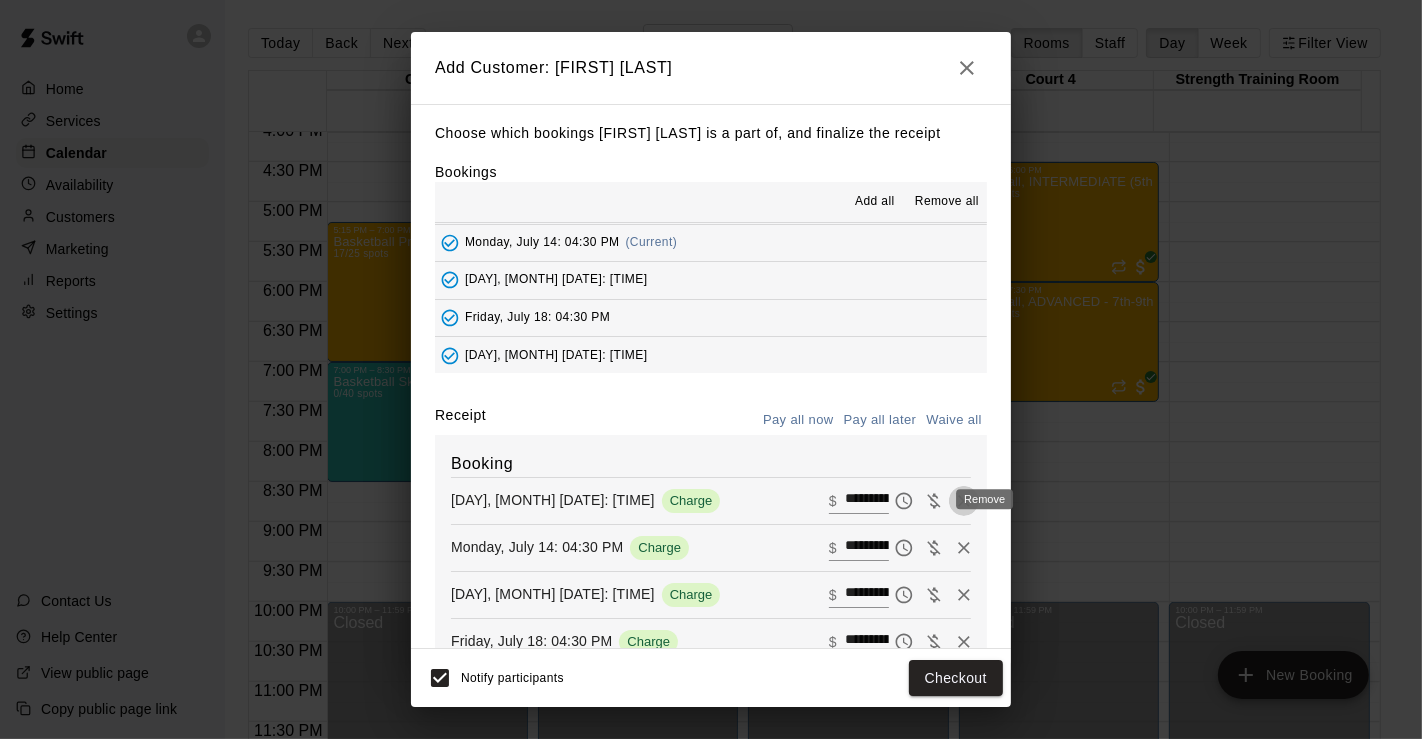 click 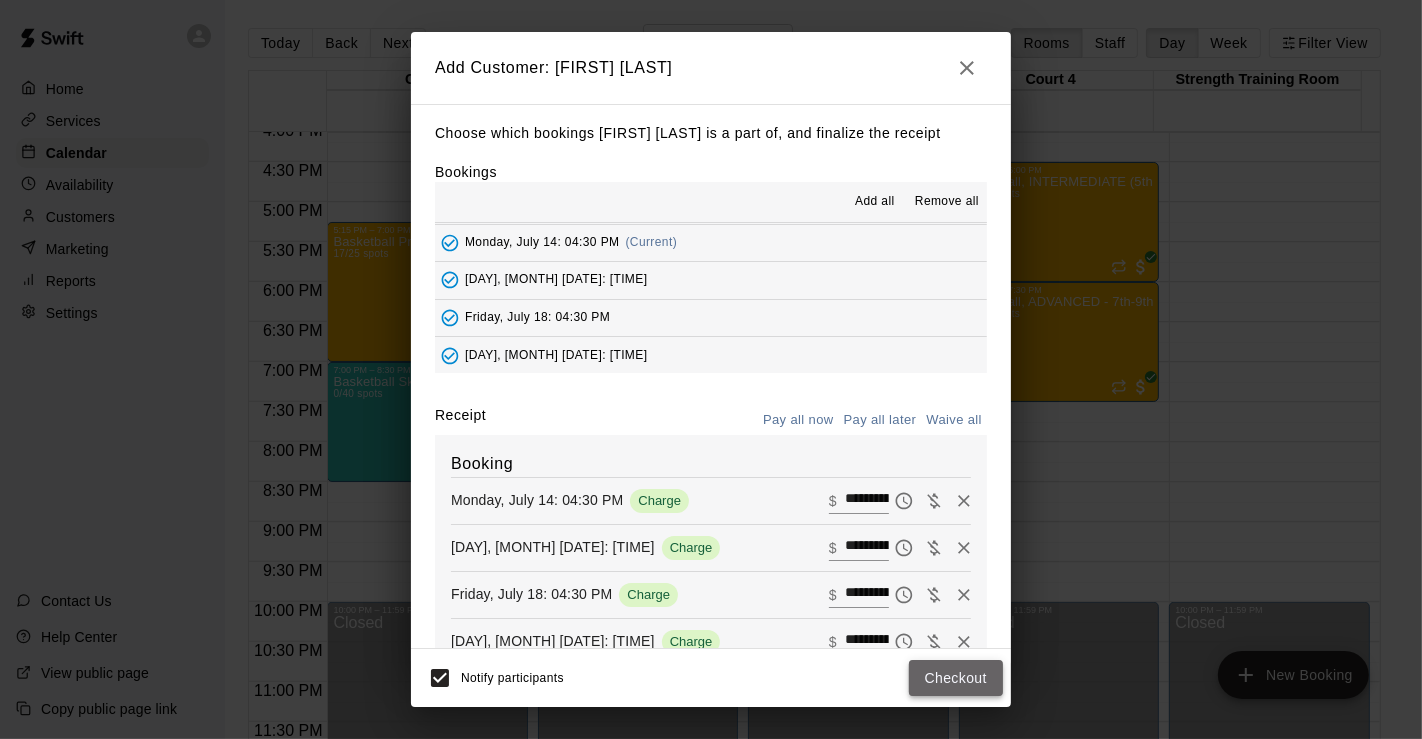 click on "Checkout" at bounding box center (956, 678) 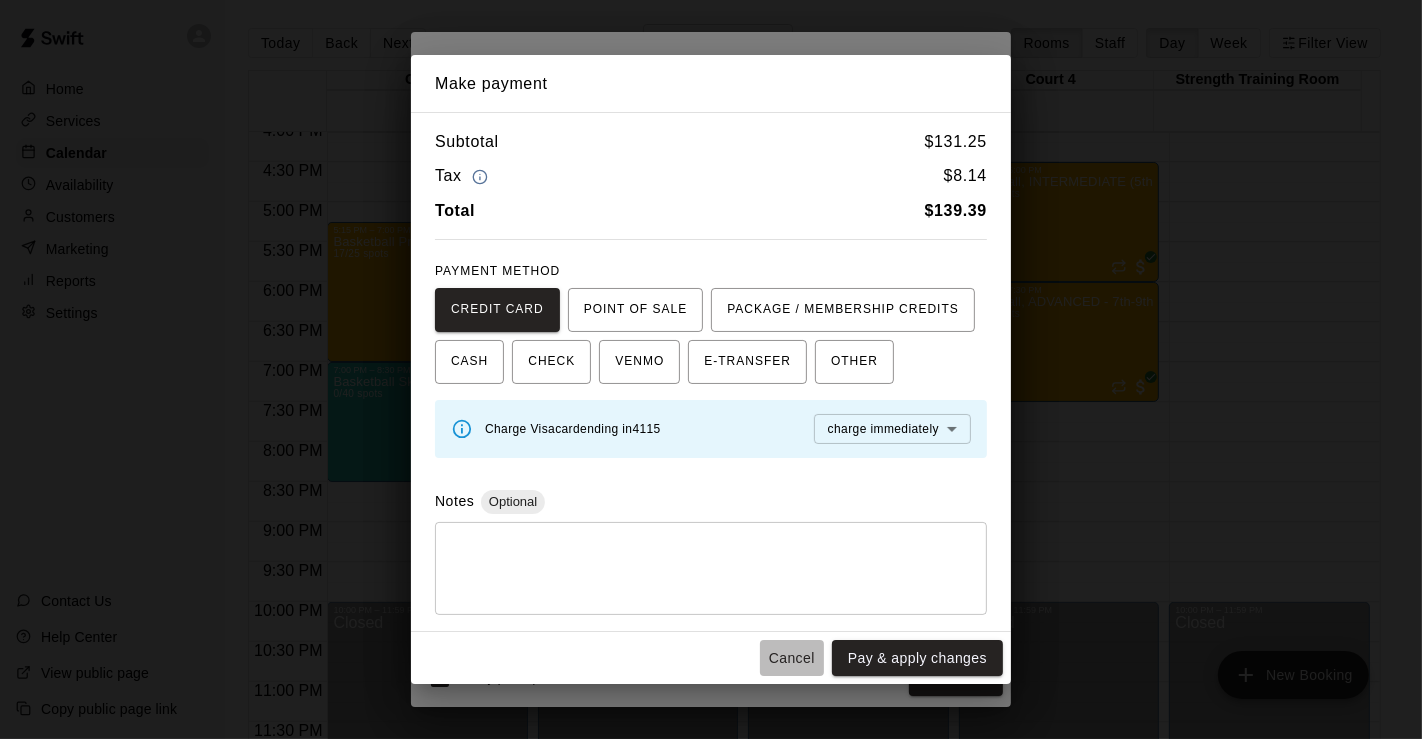 click on "Cancel" at bounding box center (792, 658) 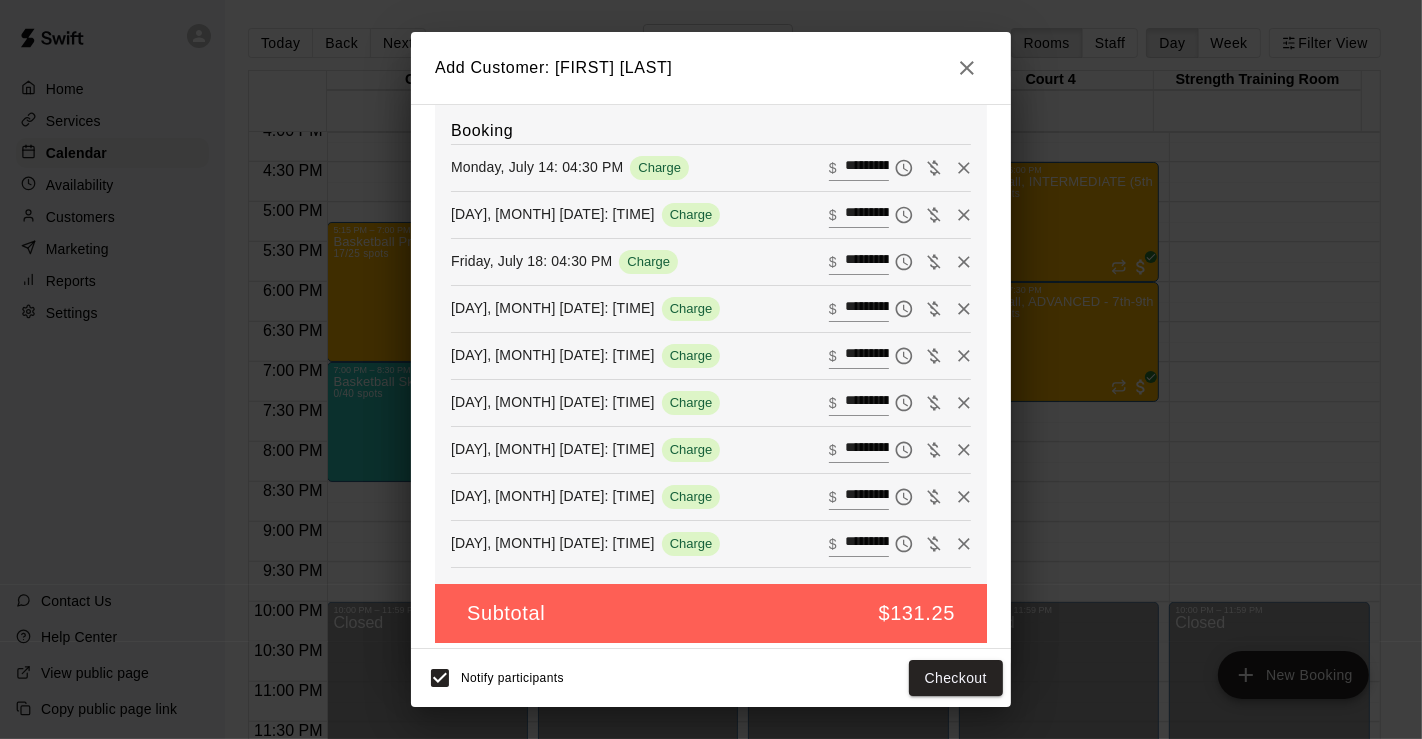 scroll, scrollTop: 341, scrollLeft: 0, axis: vertical 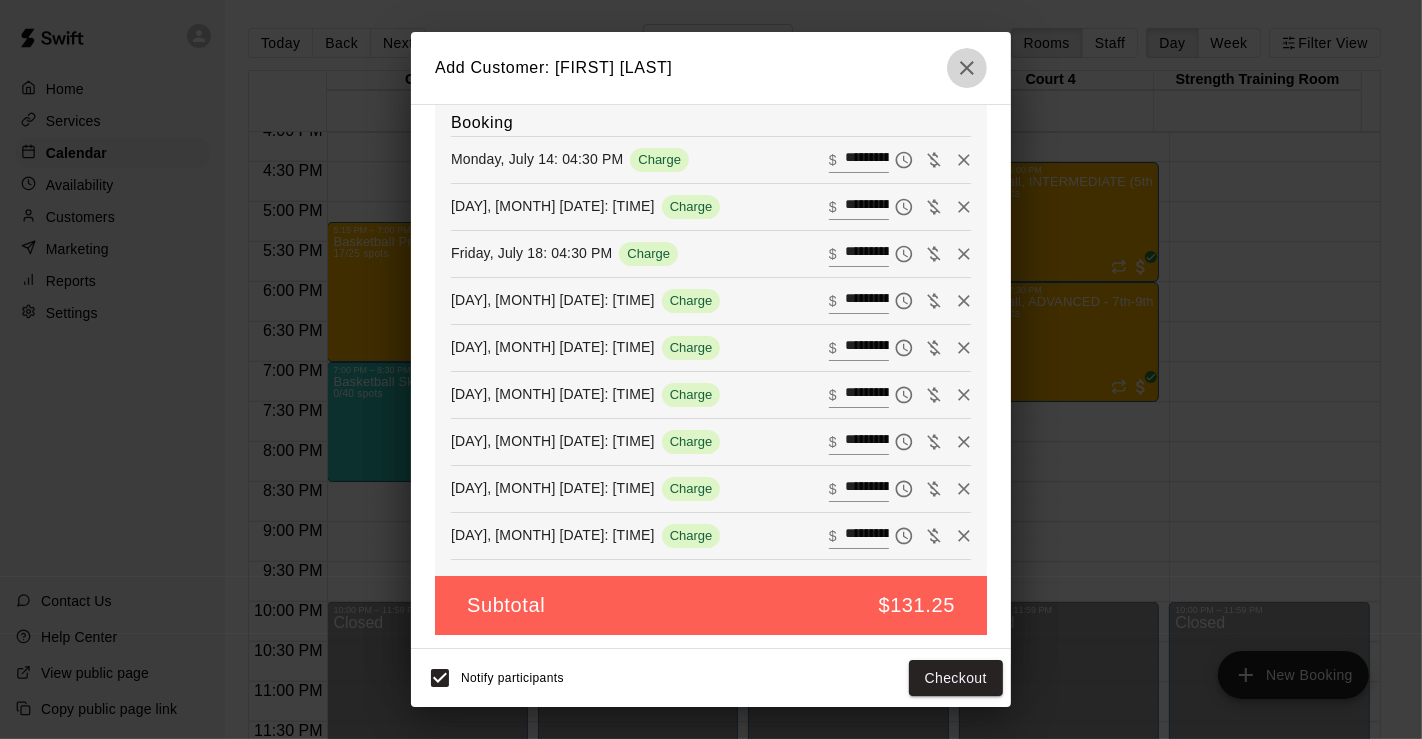 click 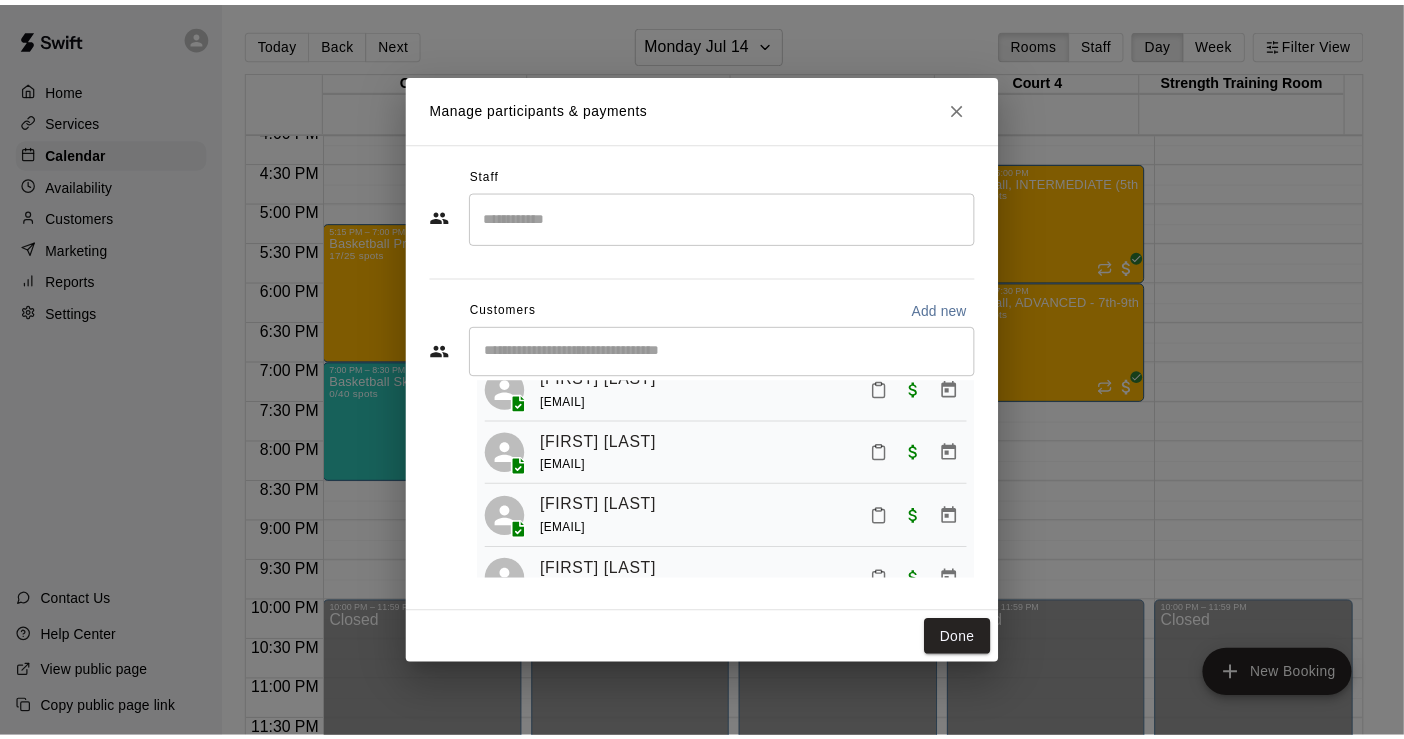 scroll, scrollTop: 272, scrollLeft: 0, axis: vertical 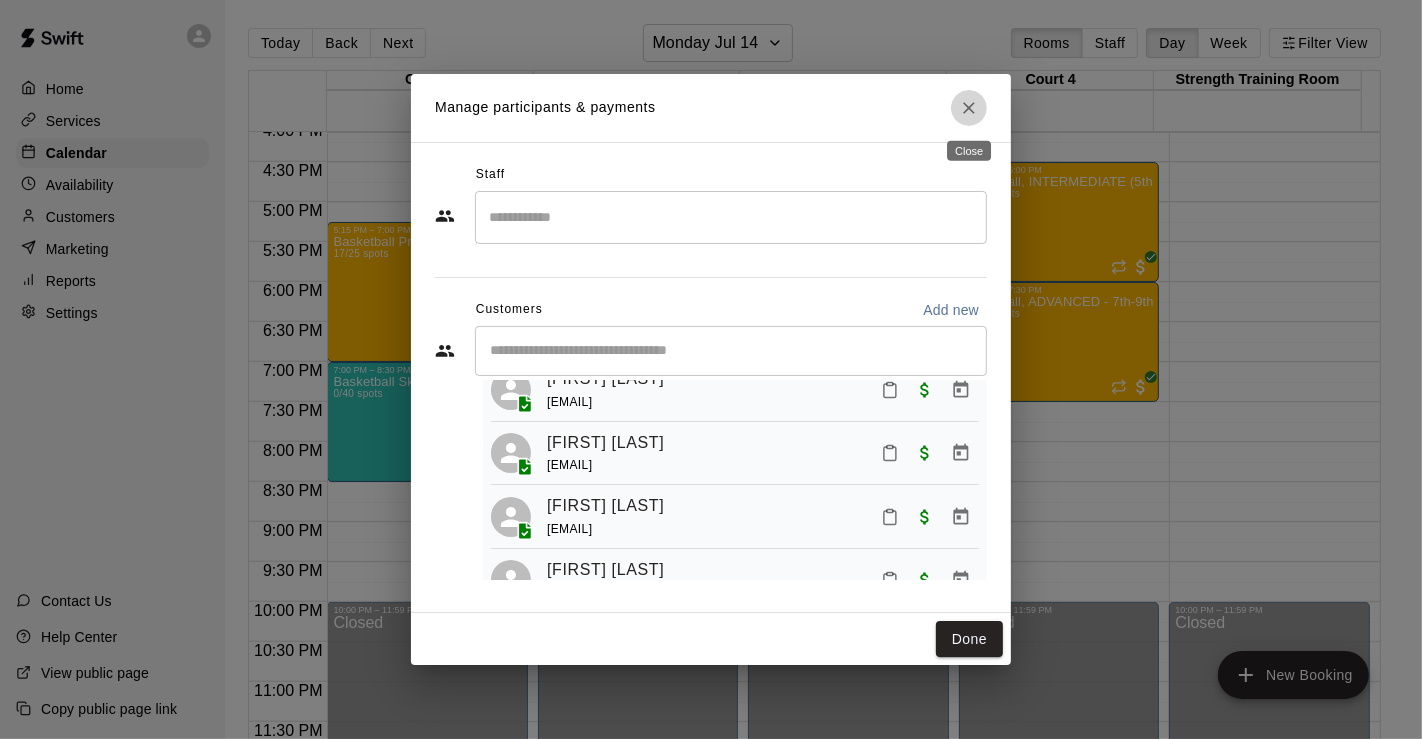 click 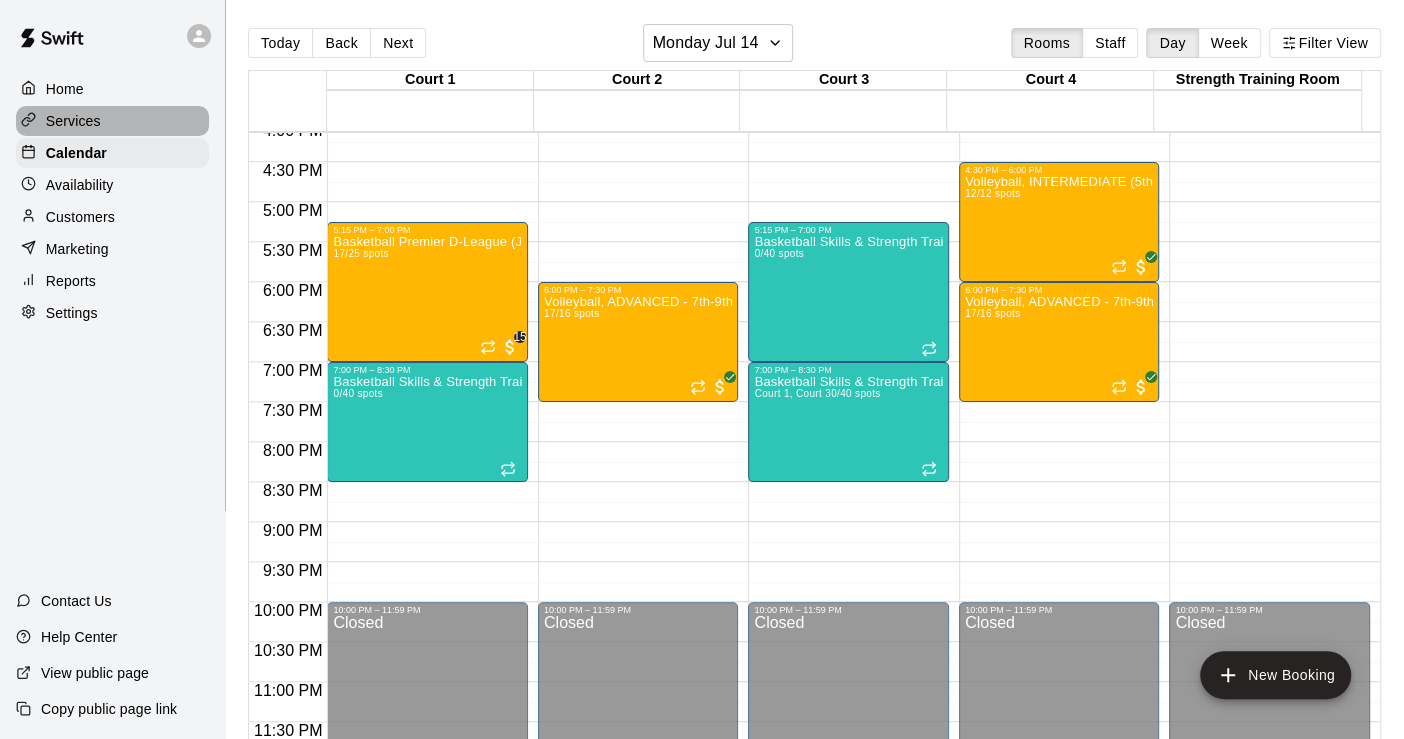 click on "Services" at bounding box center (73, 121) 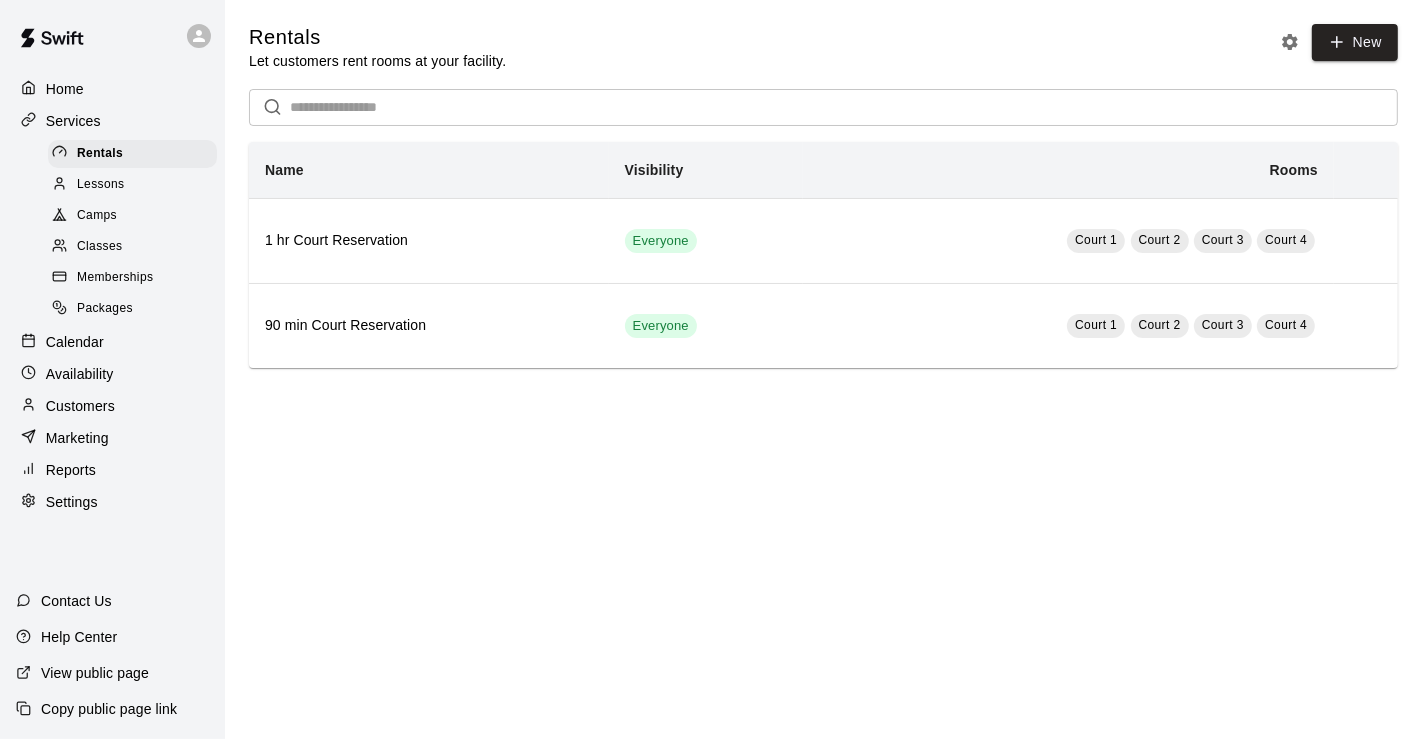 click on "Camps" at bounding box center [132, 216] 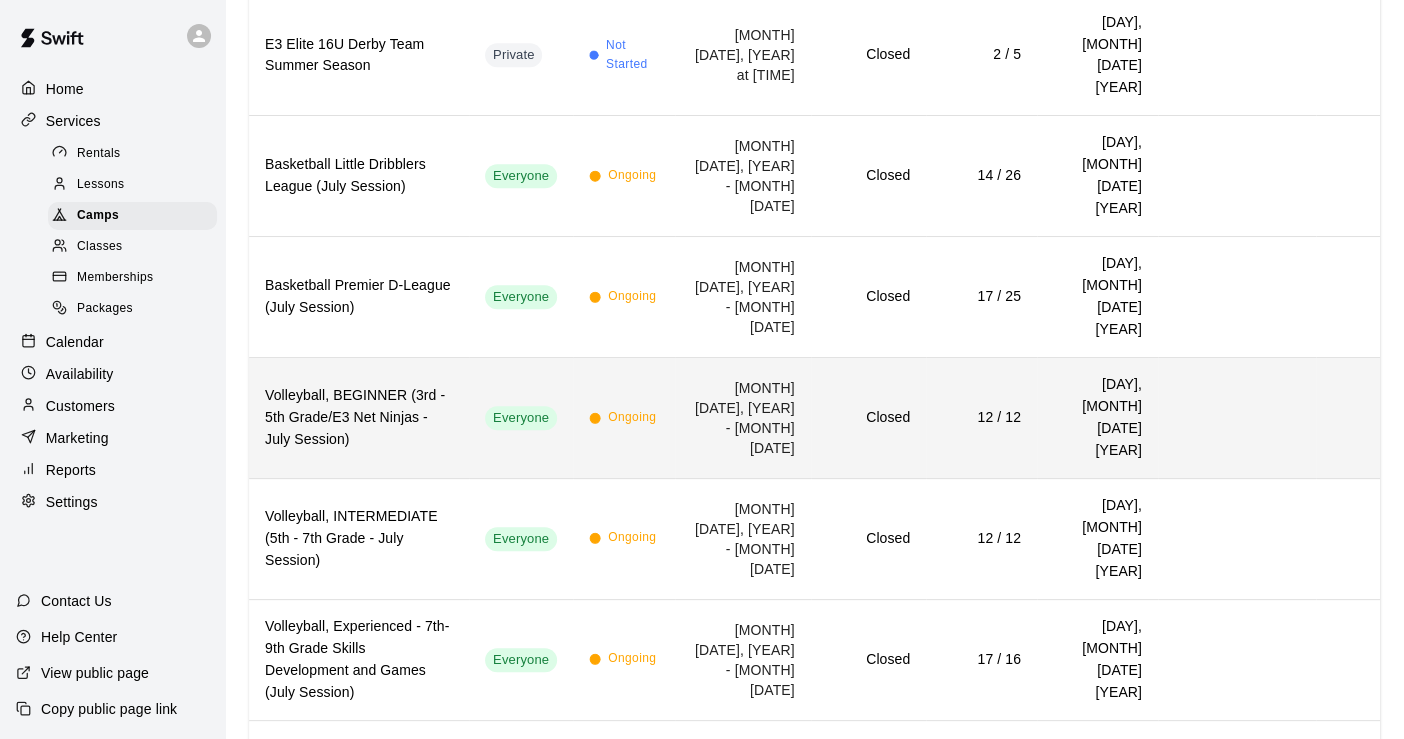 scroll, scrollTop: 925, scrollLeft: 0, axis: vertical 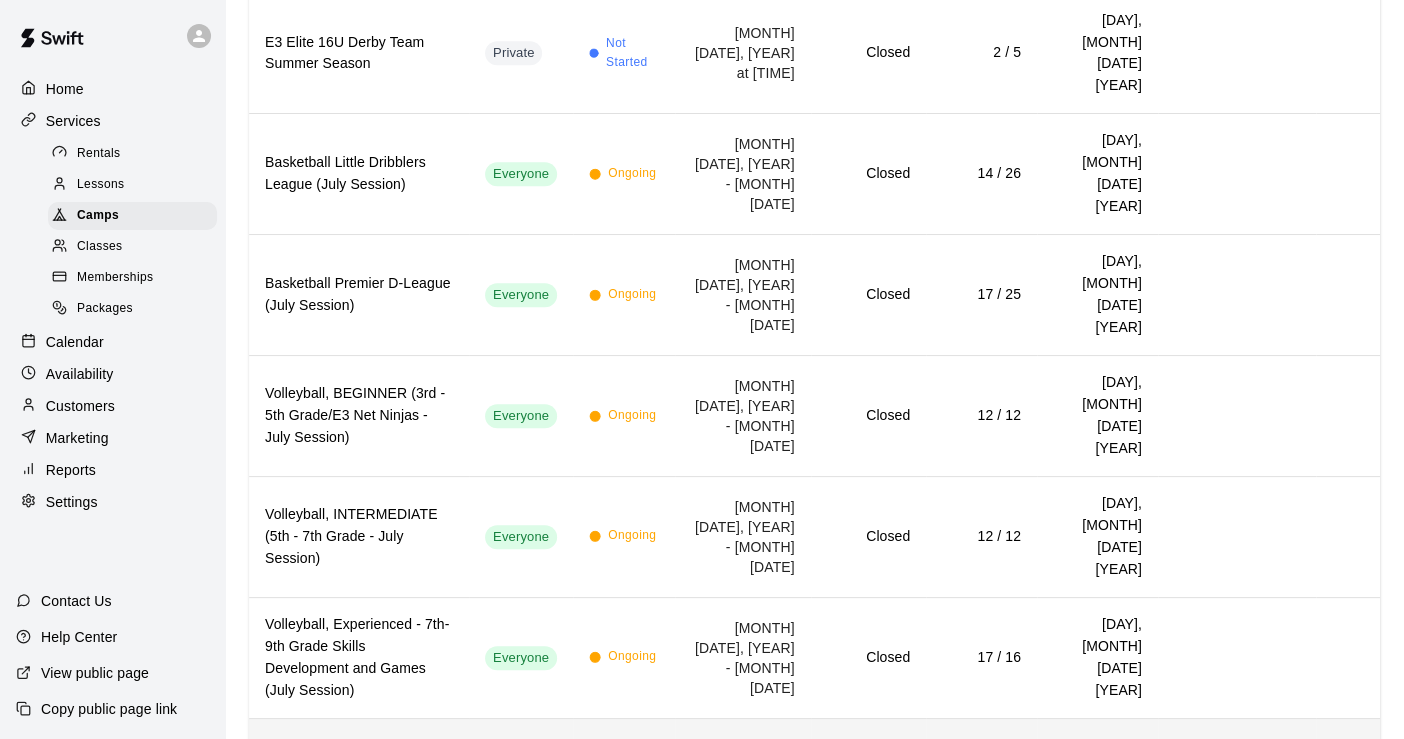 click on "Volleyball E3 Serve & Spike Camp (July Session)" at bounding box center (359, 779) 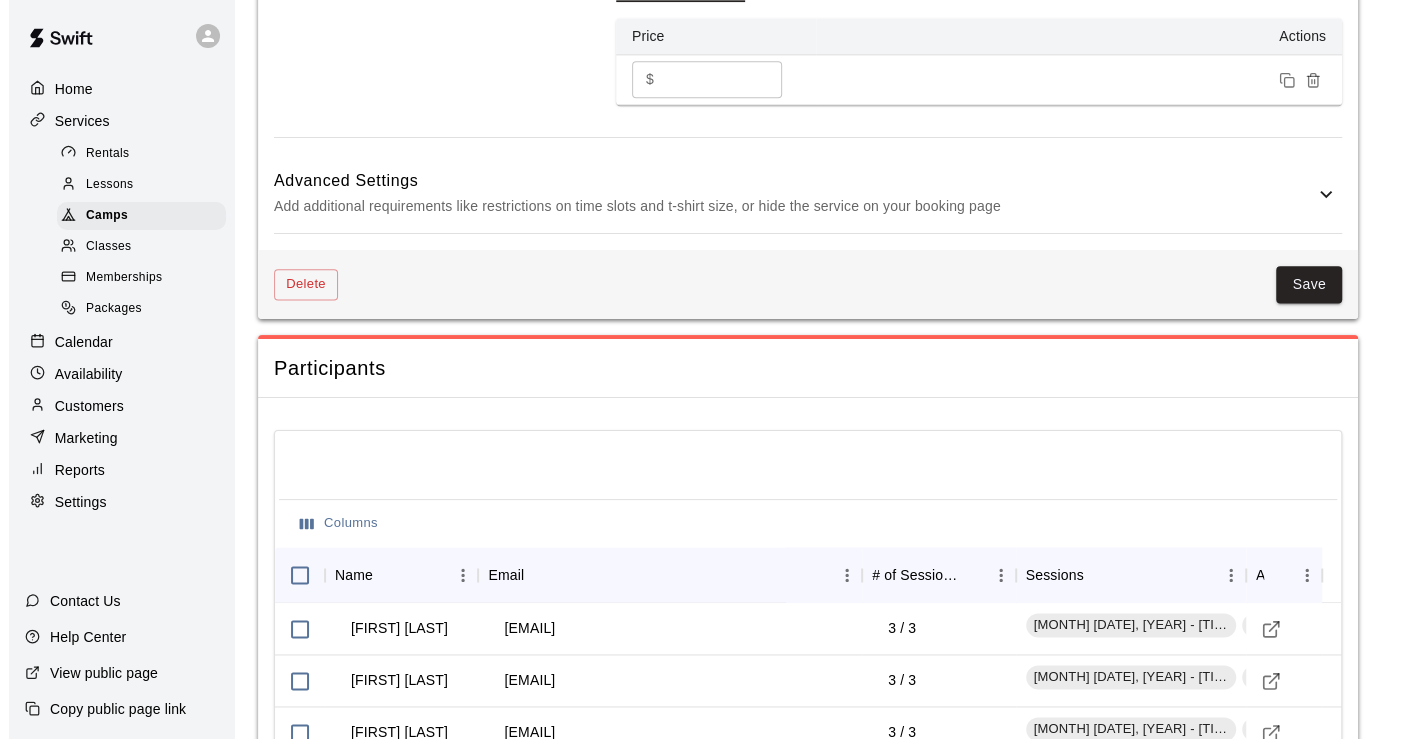 scroll, scrollTop: 1666, scrollLeft: 0, axis: vertical 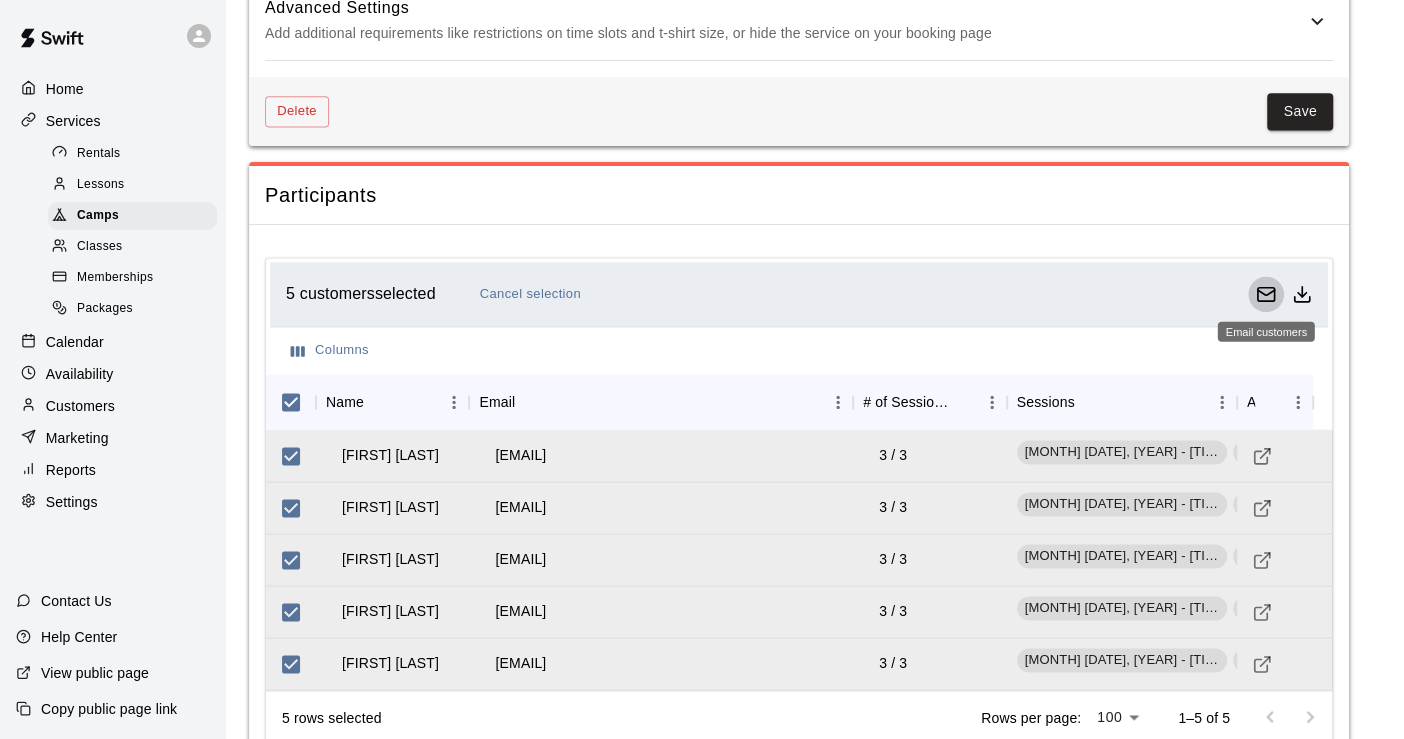 click 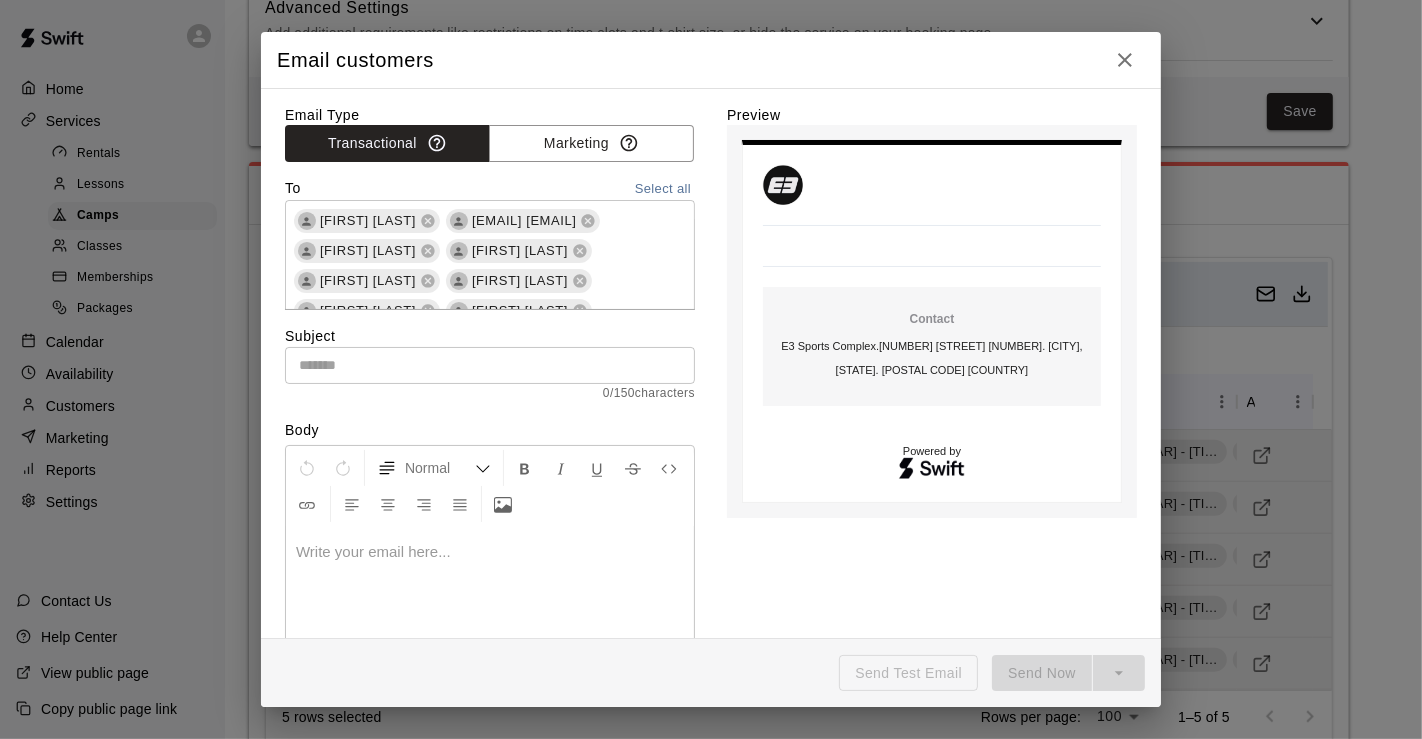 click at bounding box center (490, 552) 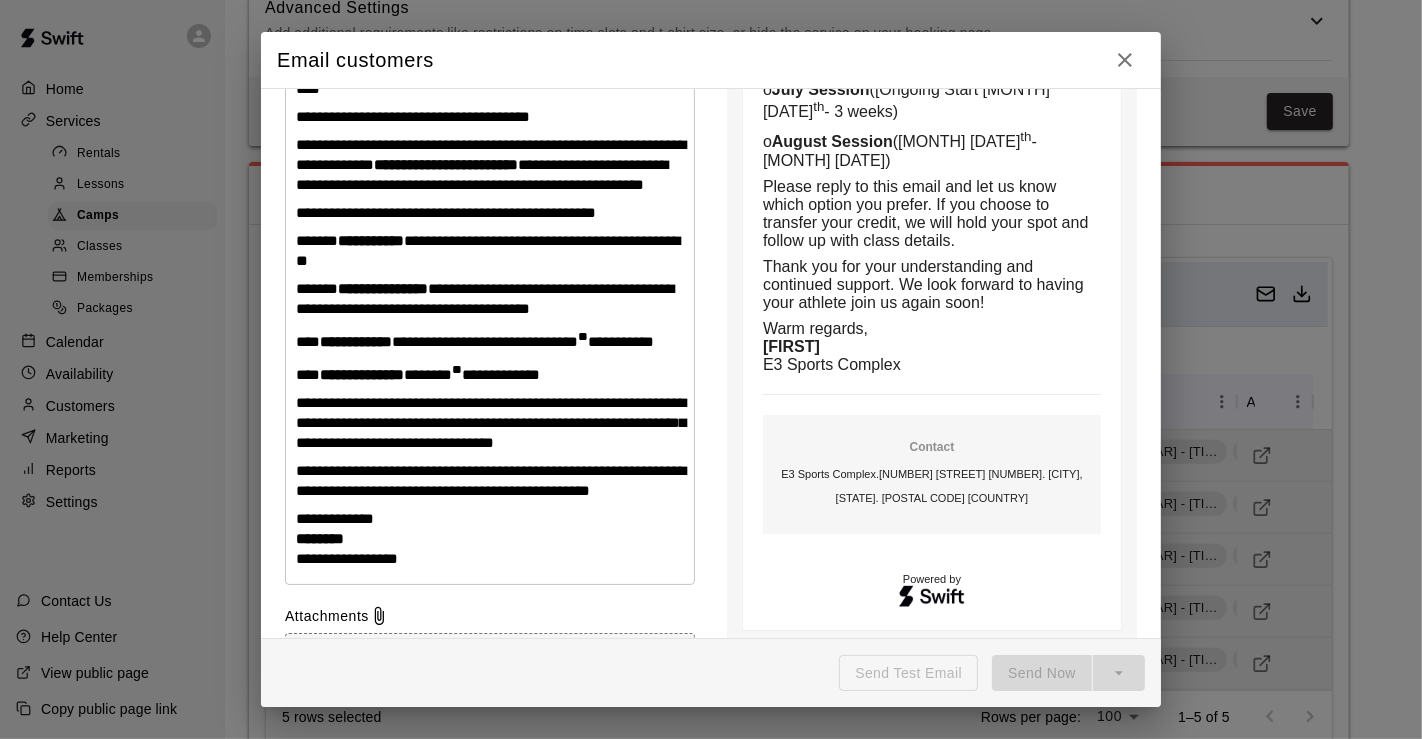 scroll, scrollTop: 247, scrollLeft: 0, axis: vertical 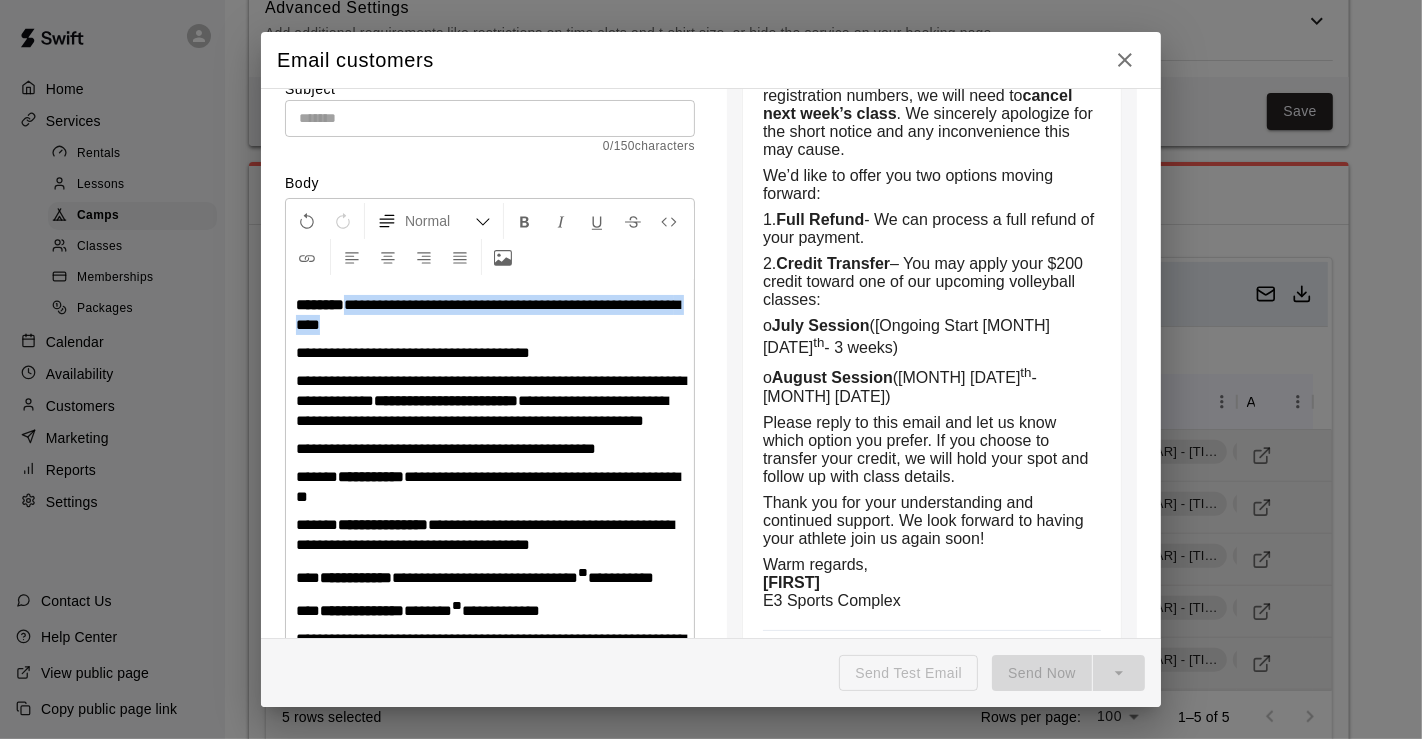 drag, startPoint x: 416, startPoint y: 327, endPoint x: 354, endPoint y: 299, distance: 68.0294 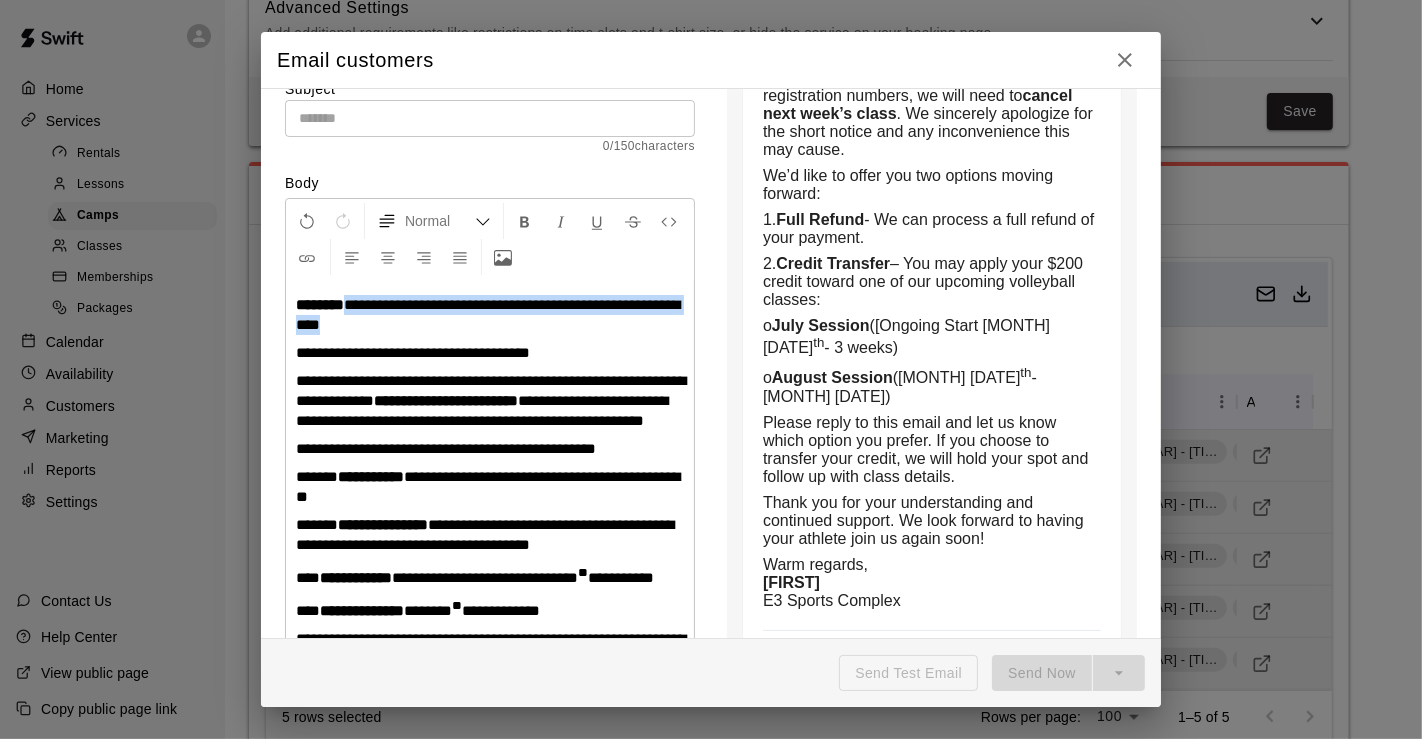 click on "**********" at bounding box center [490, 315] 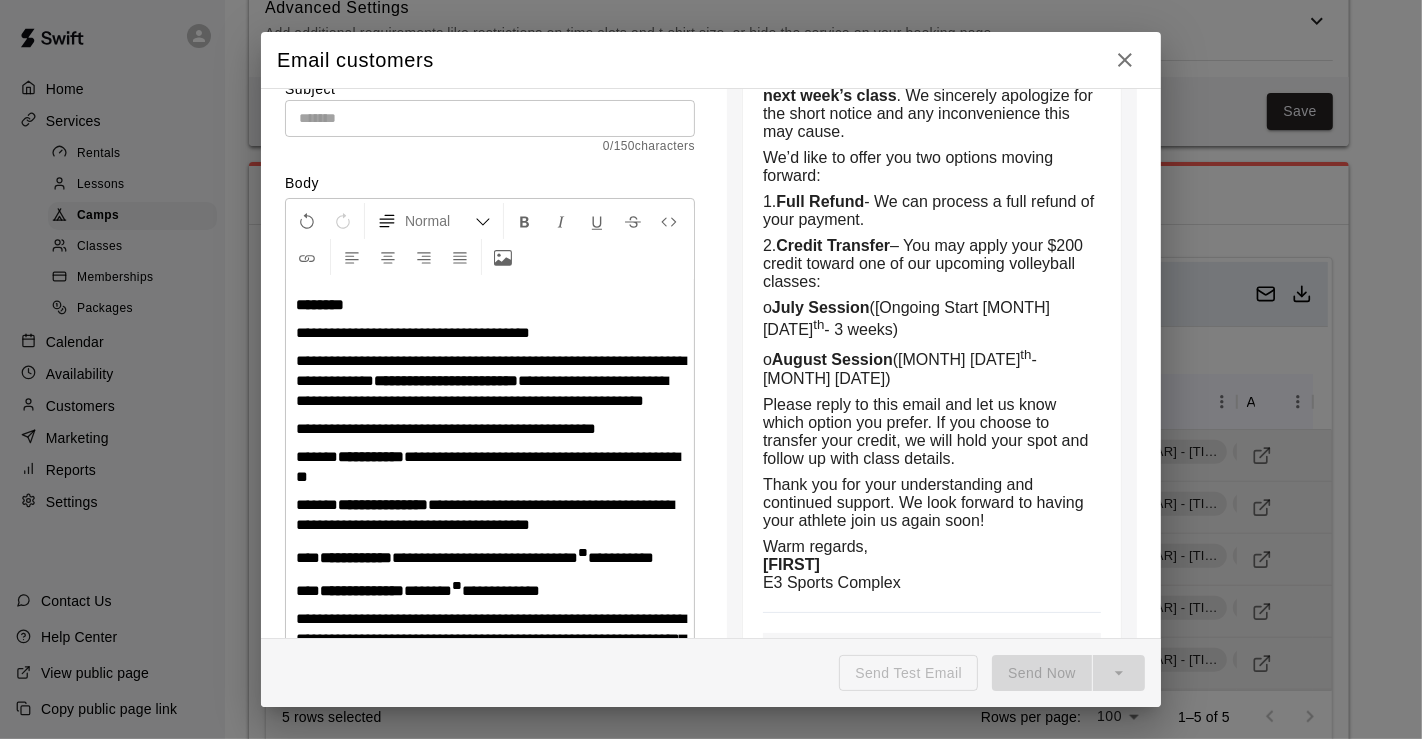 click at bounding box center [490, 118] 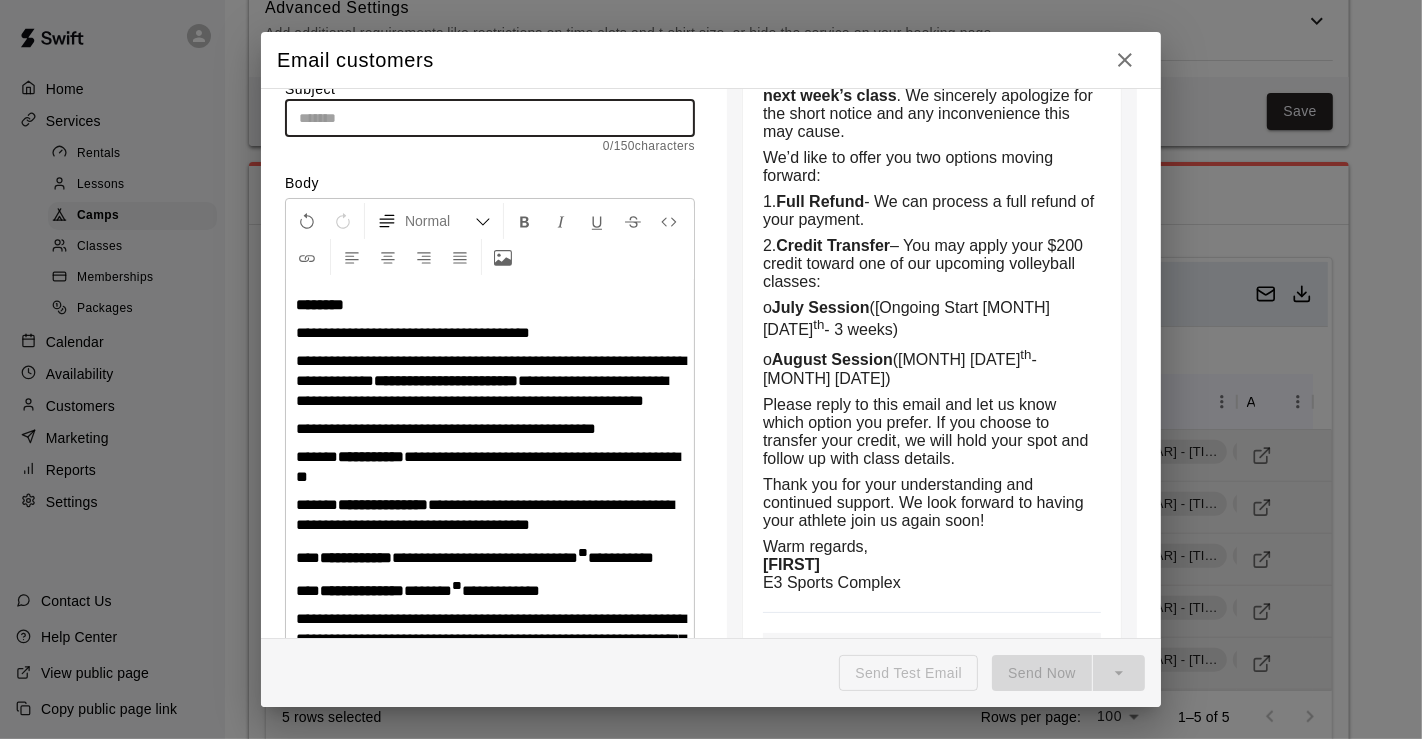 paste on "**********" 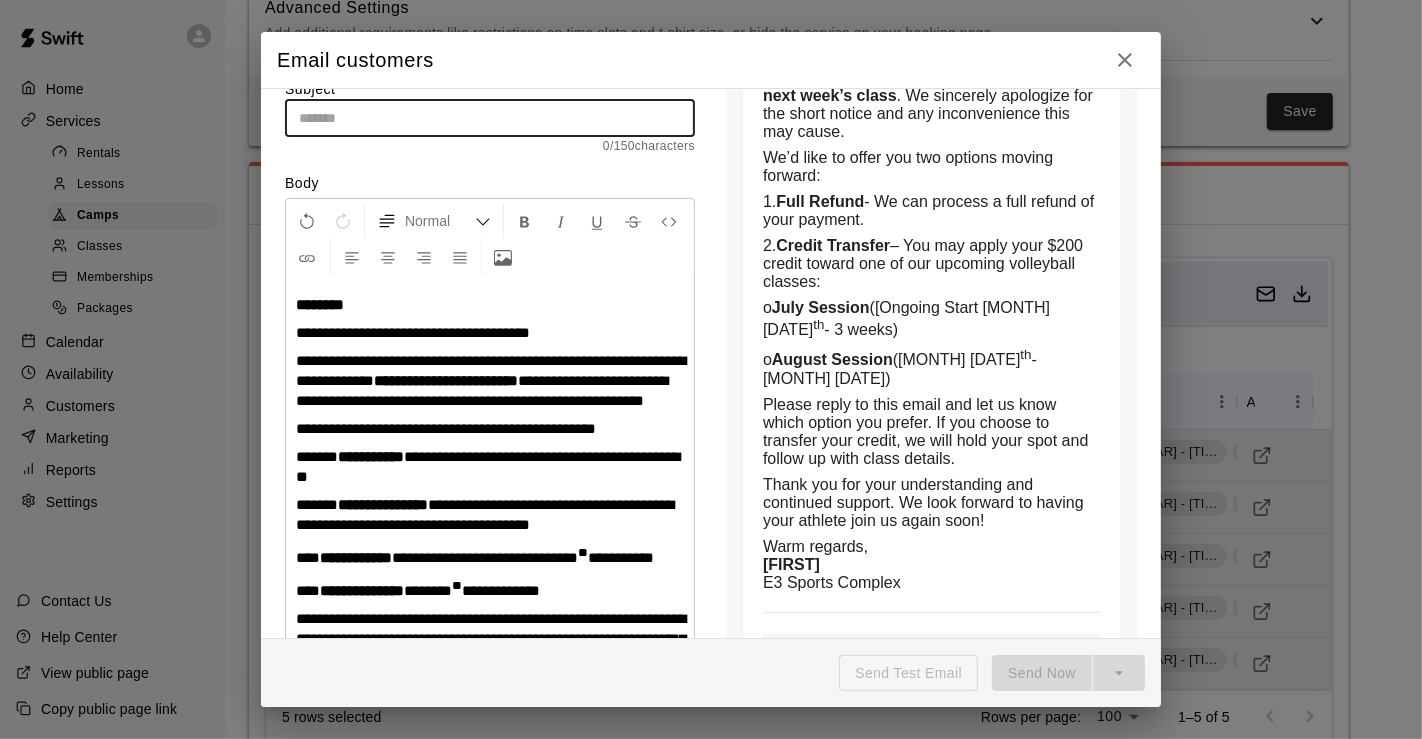type on "**********" 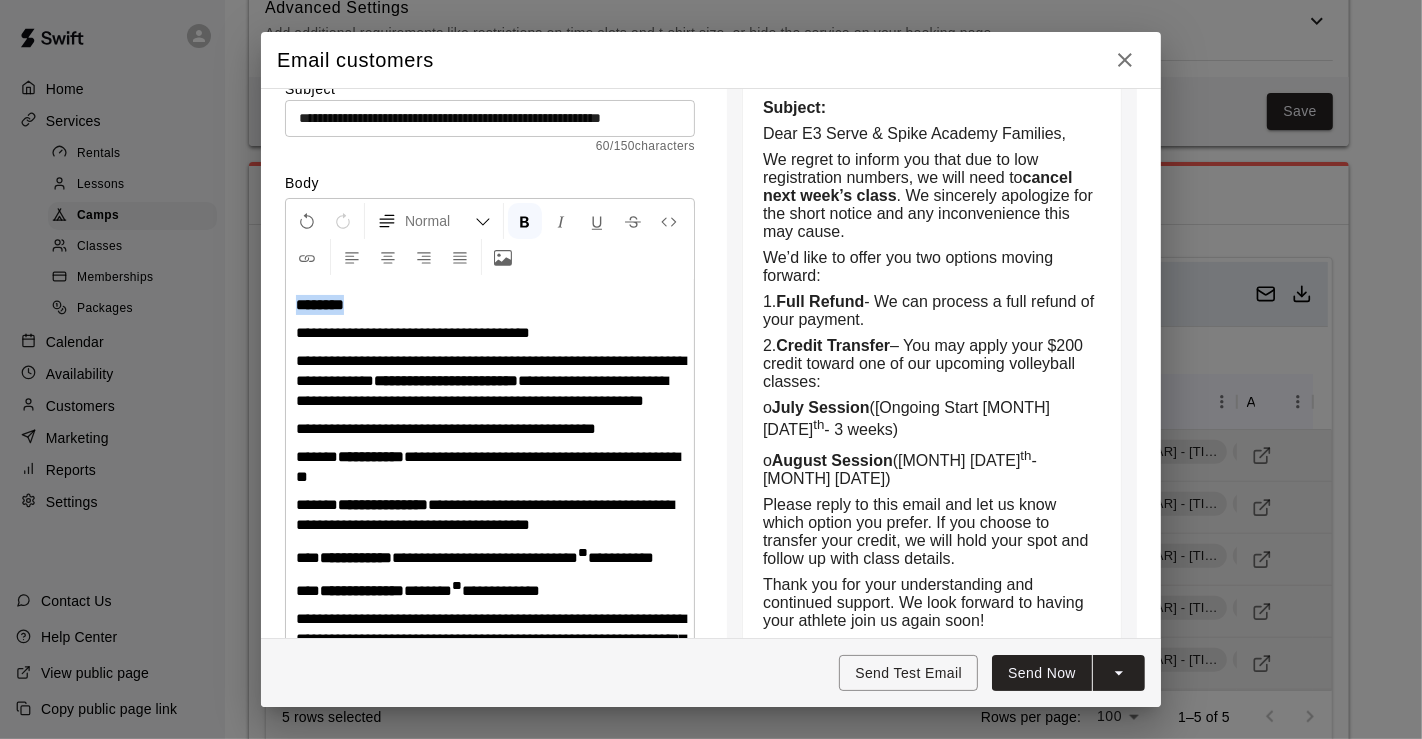 drag, startPoint x: 376, startPoint y: 298, endPoint x: 285, endPoint y: 301, distance: 91.04944 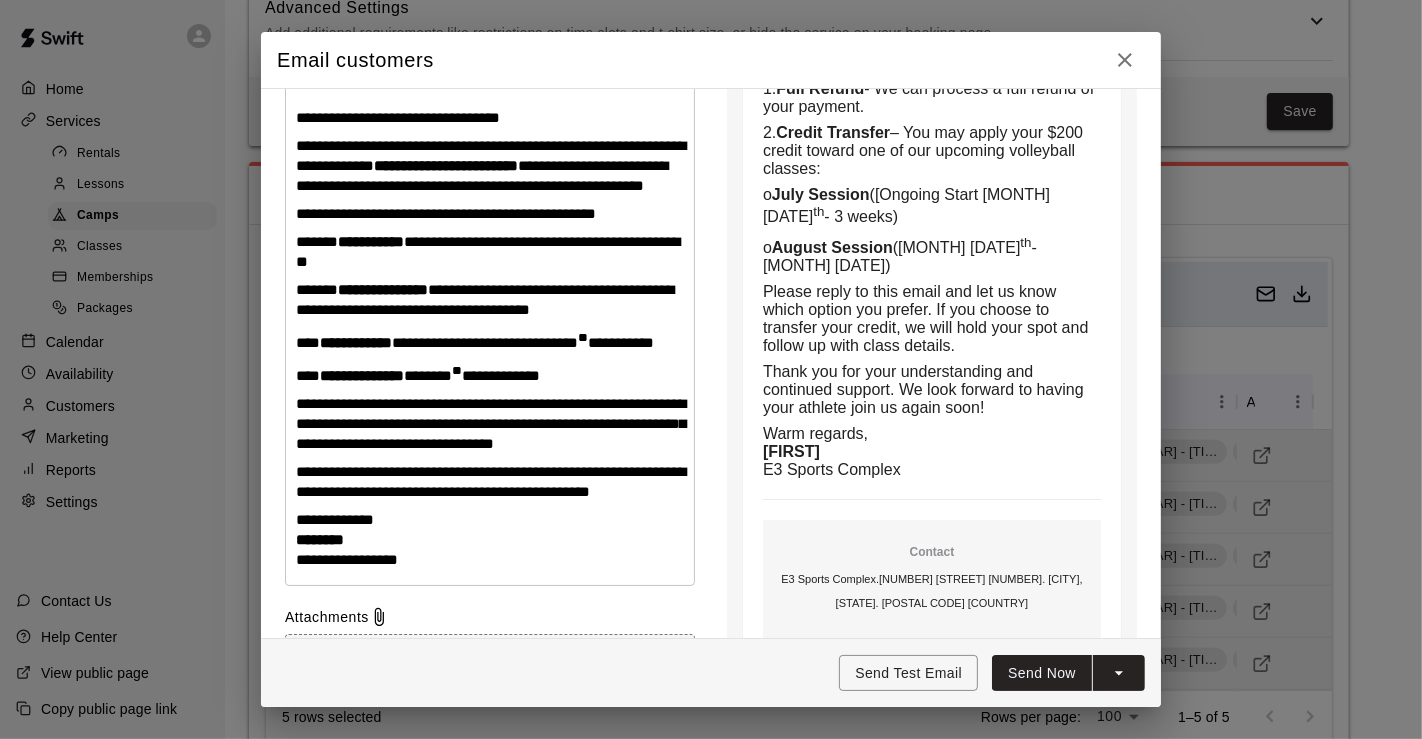 scroll, scrollTop: 469, scrollLeft: 0, axis: vertical 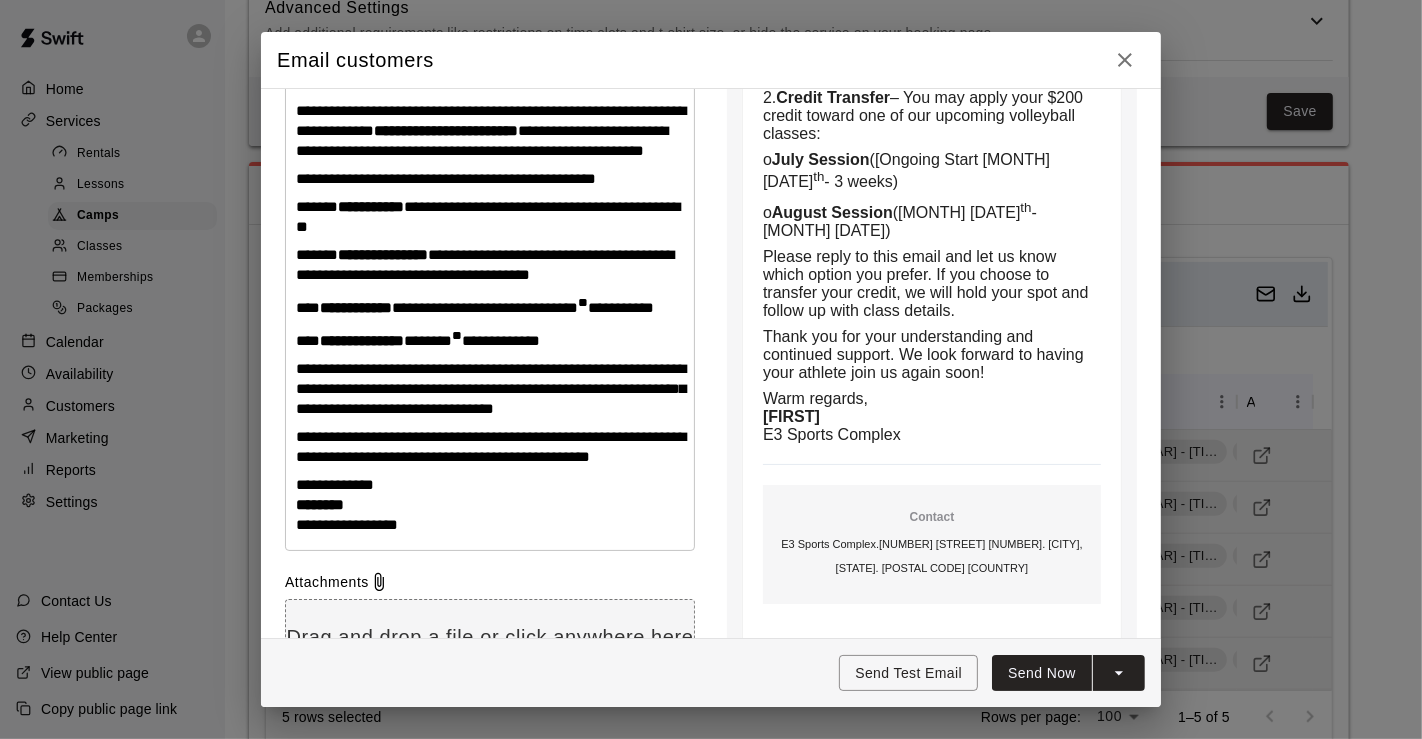 click on "[REDACTED]" at bounding box center [490, 305] 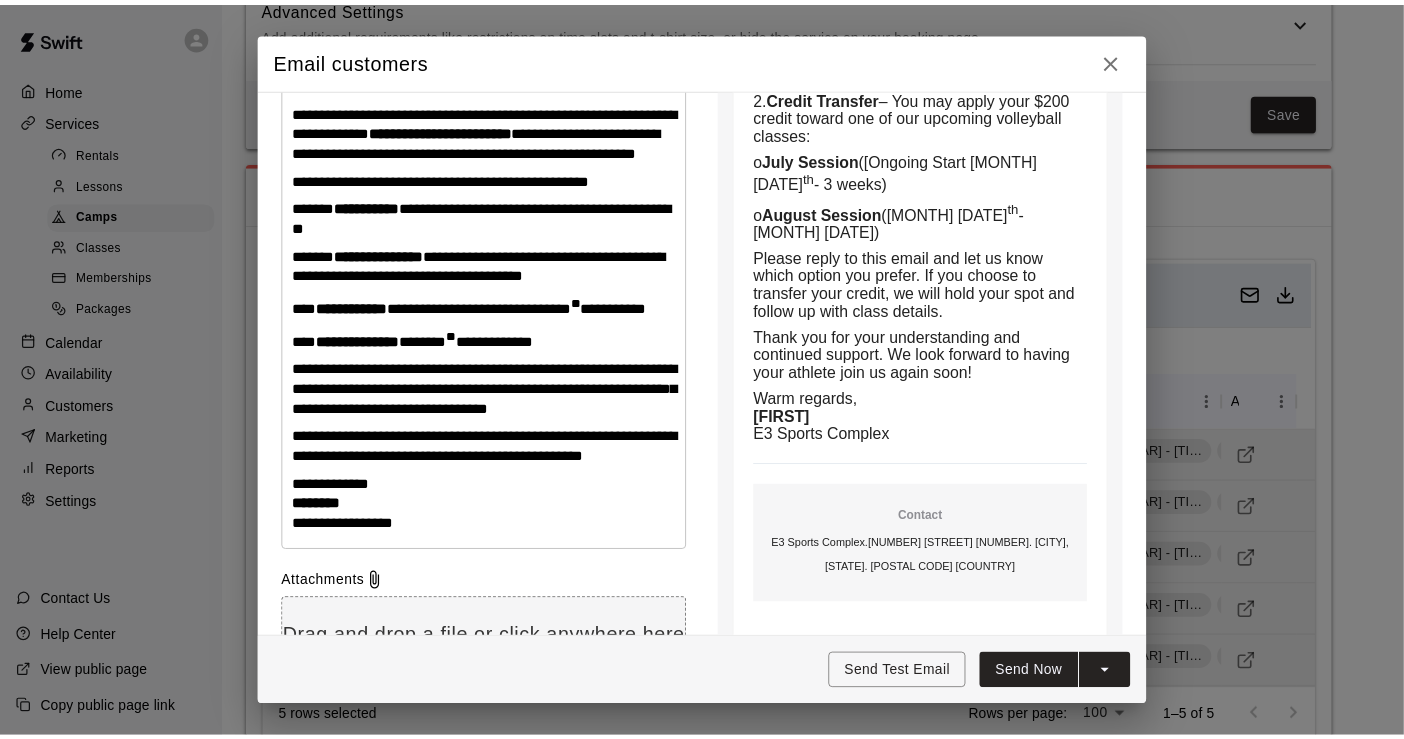 scroll, scrollTop: 580, scrollLeft: 0, axis: vertical 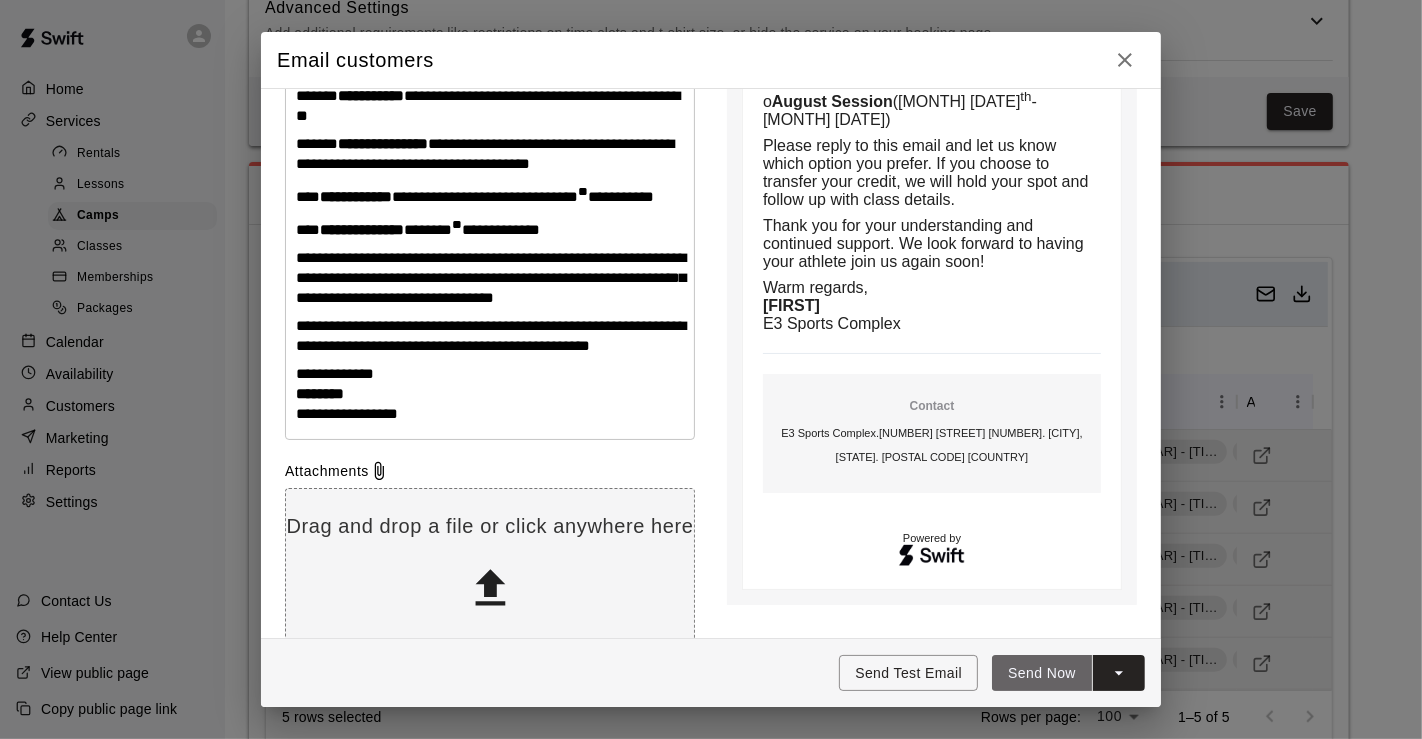 click on "Send Now" at bounding box center (1042, 673) 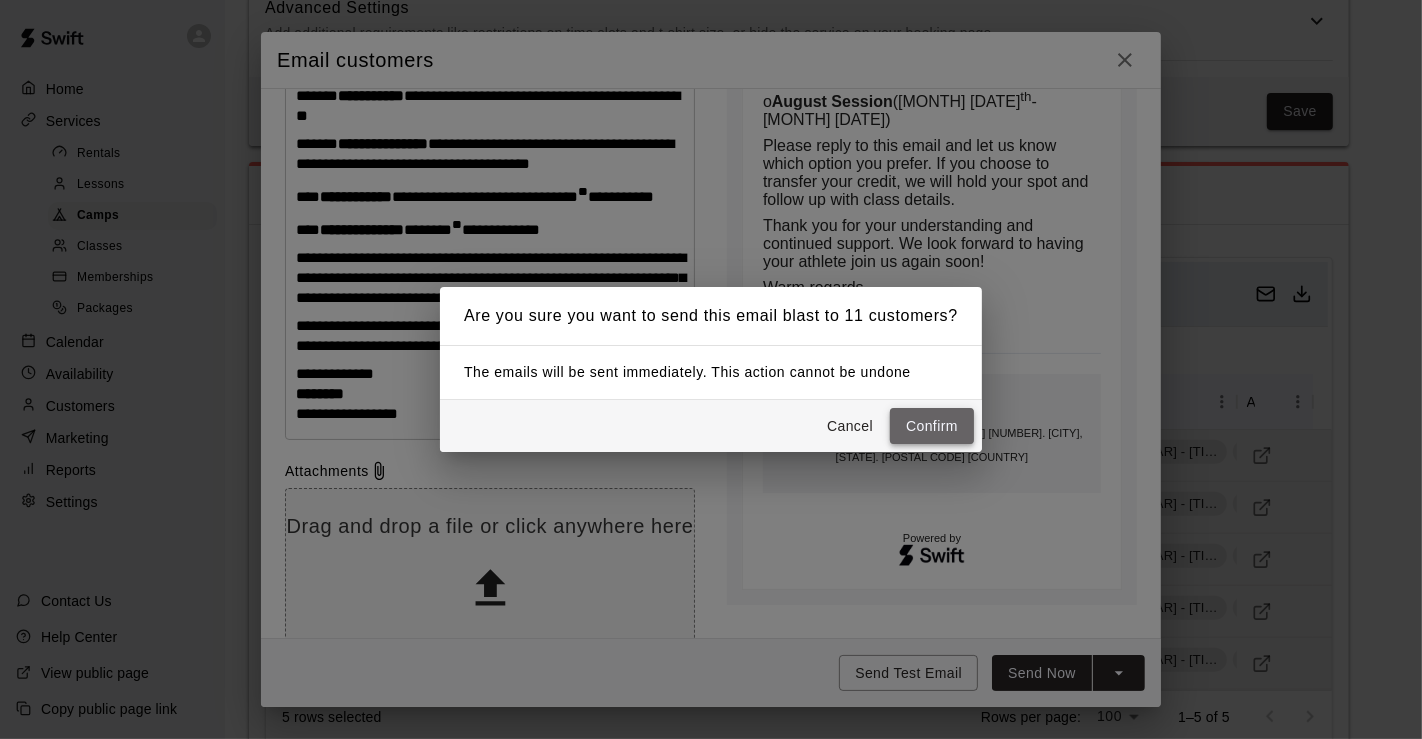click on "Confirm" at bounding box center [932, 426] 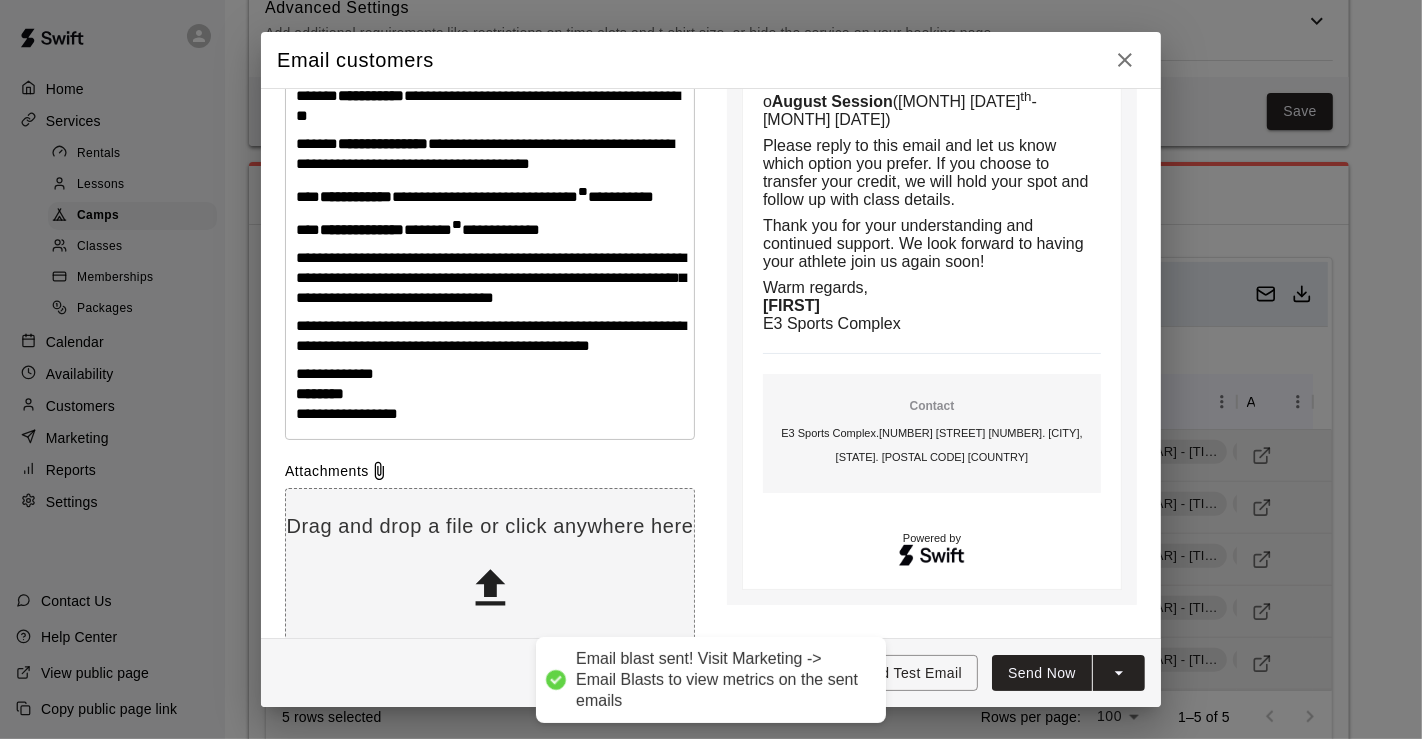 type 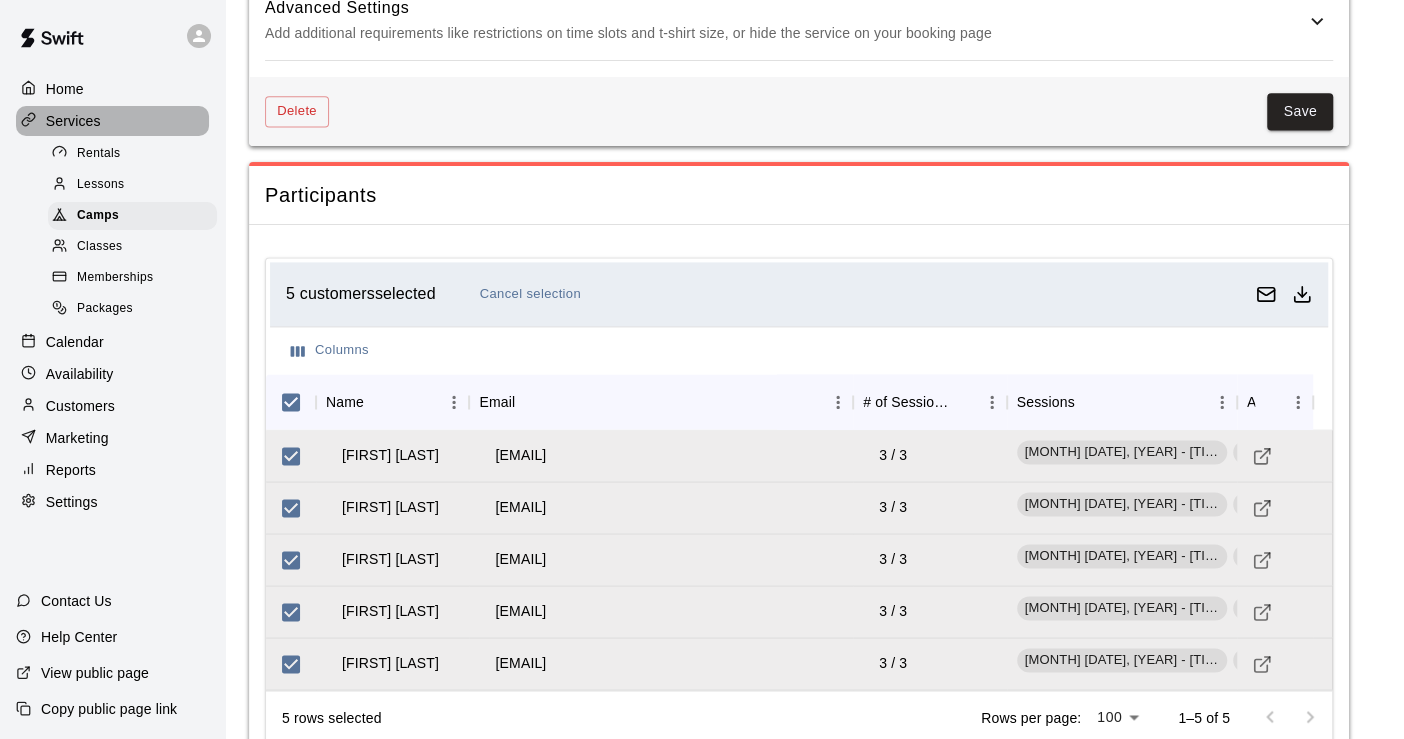 click on "Services" at bounding box center (73, 121) 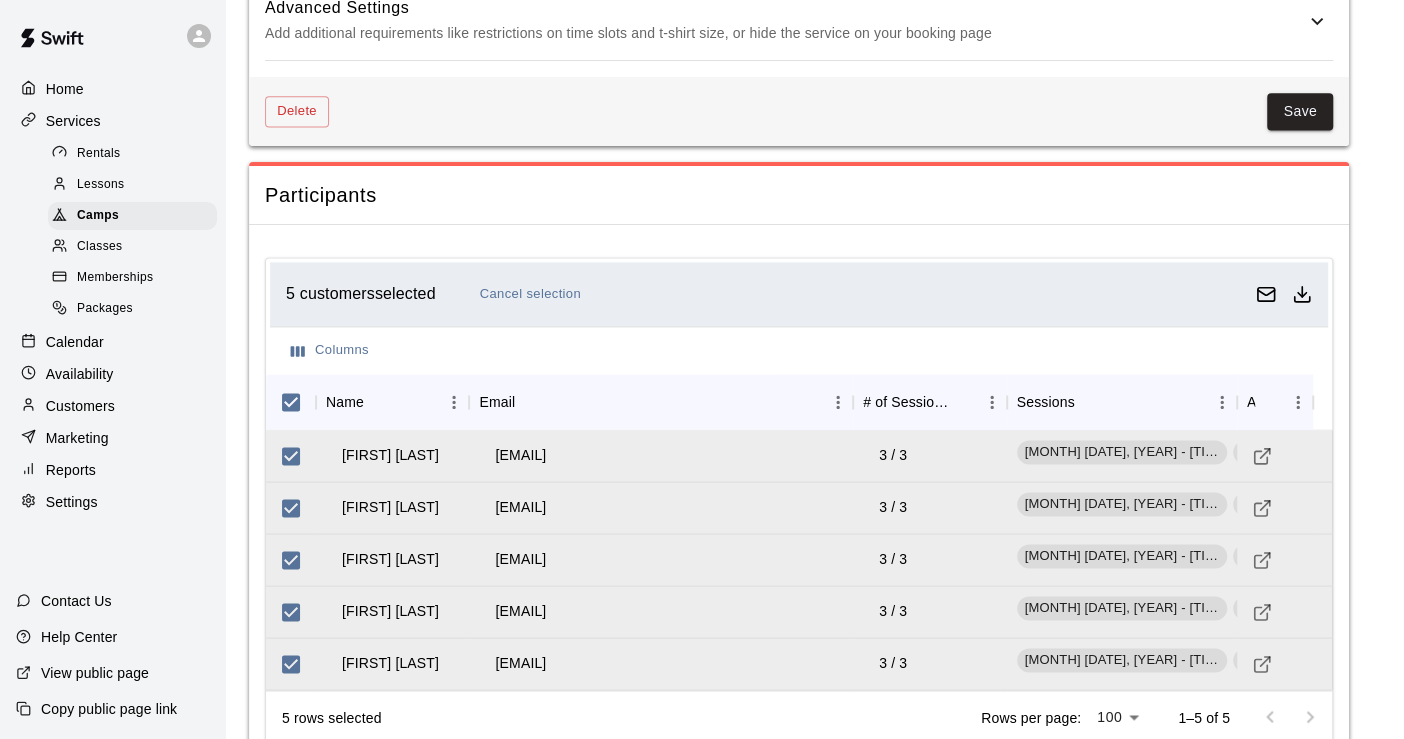 scroll, scrollTop: 0, scrollLeft: 0, axis: both 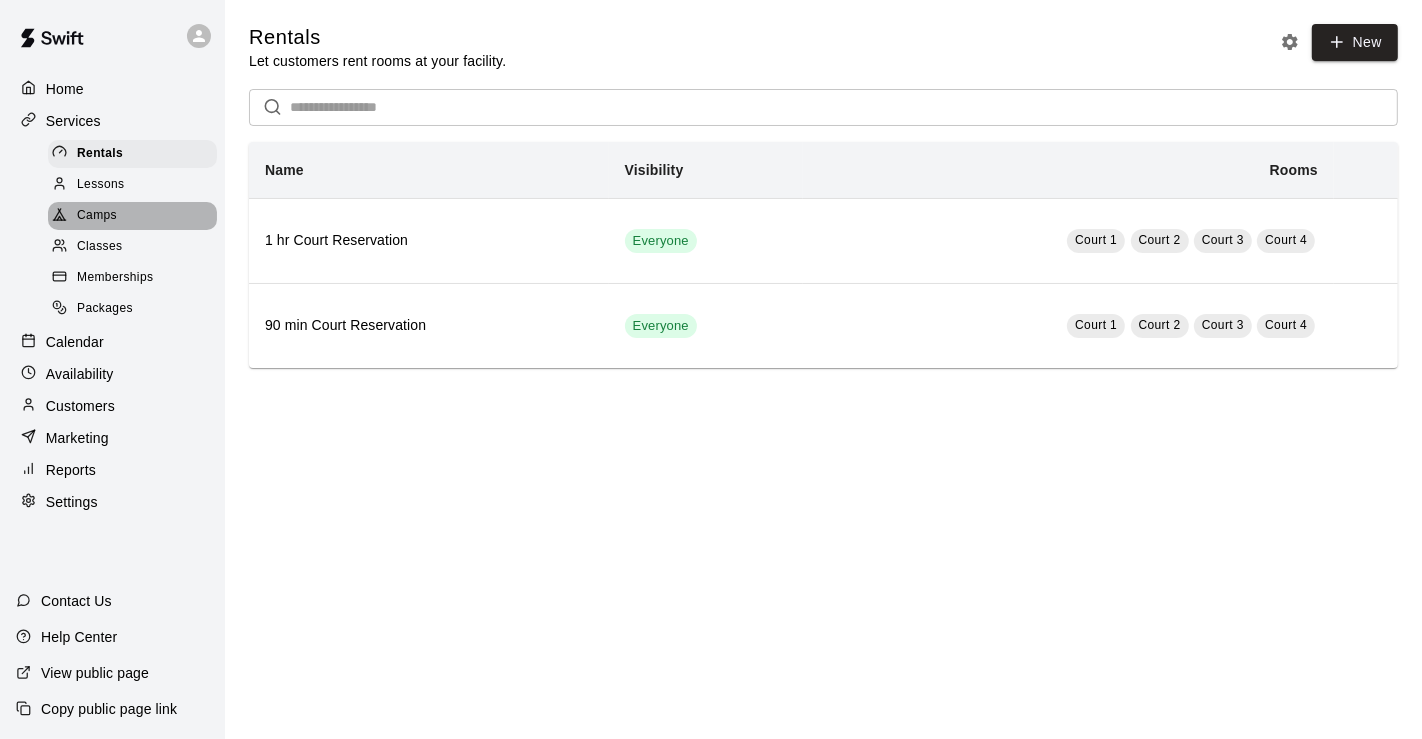click on "Camps" at bounding box center (97, 216) 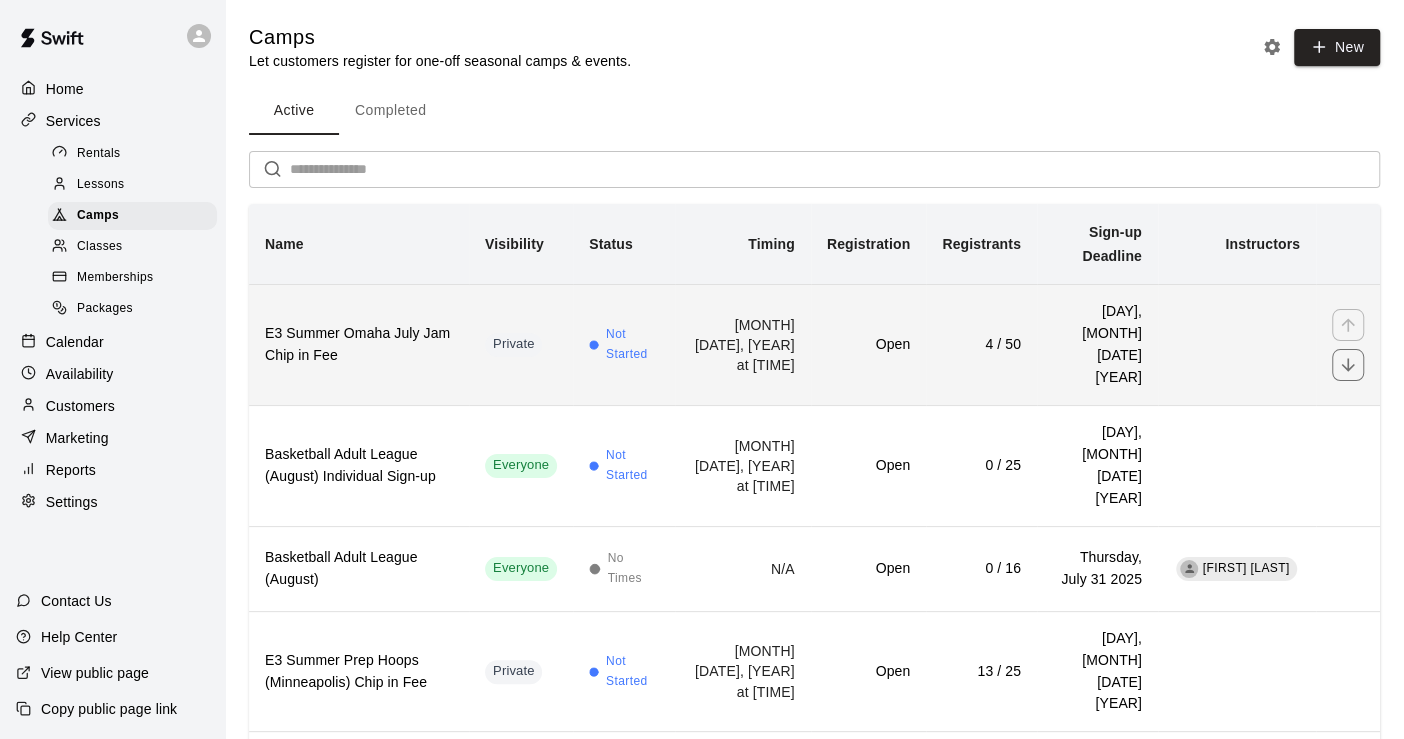 click on "E3 Summer Omaha July Jam Chip in Fee" at bounding box center (359, 345) 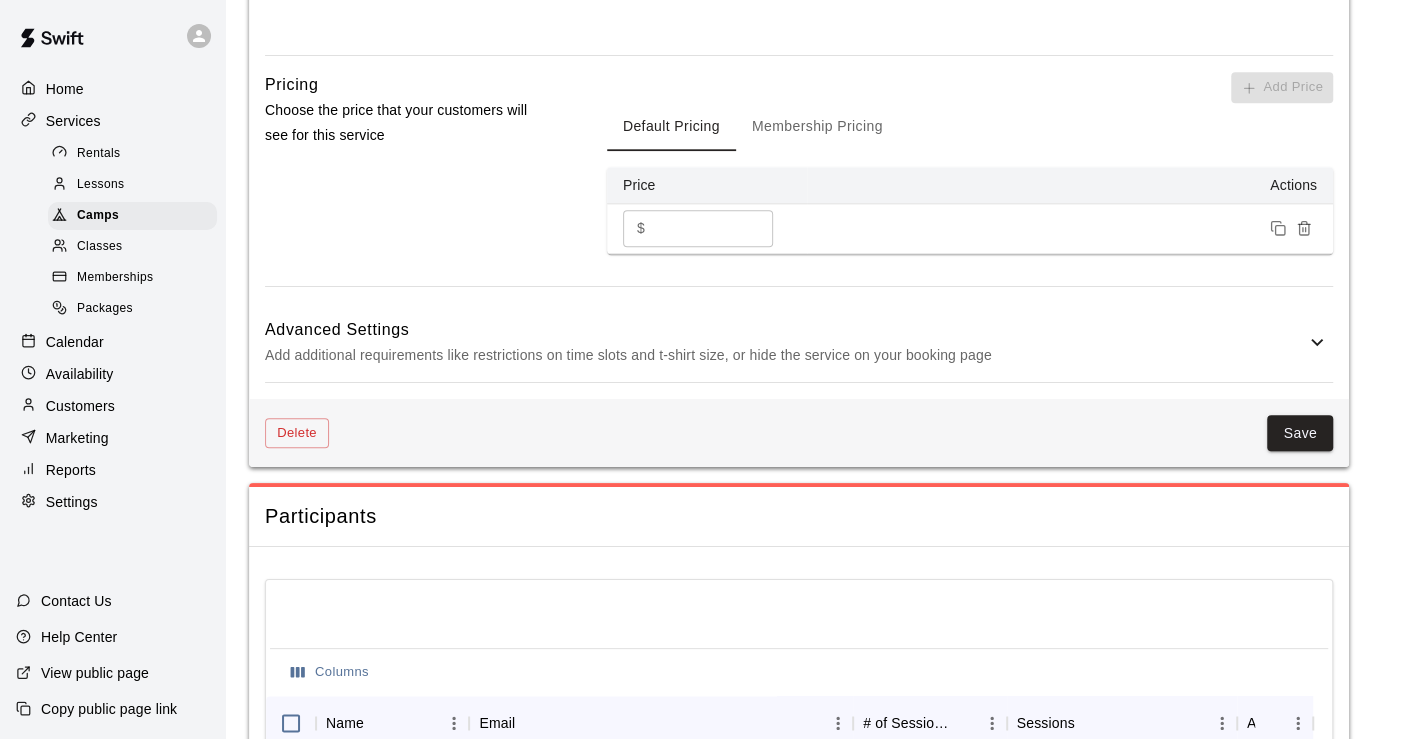 scroll, scrollTop: 1631, scrollLeft: 0, axis: vertical 